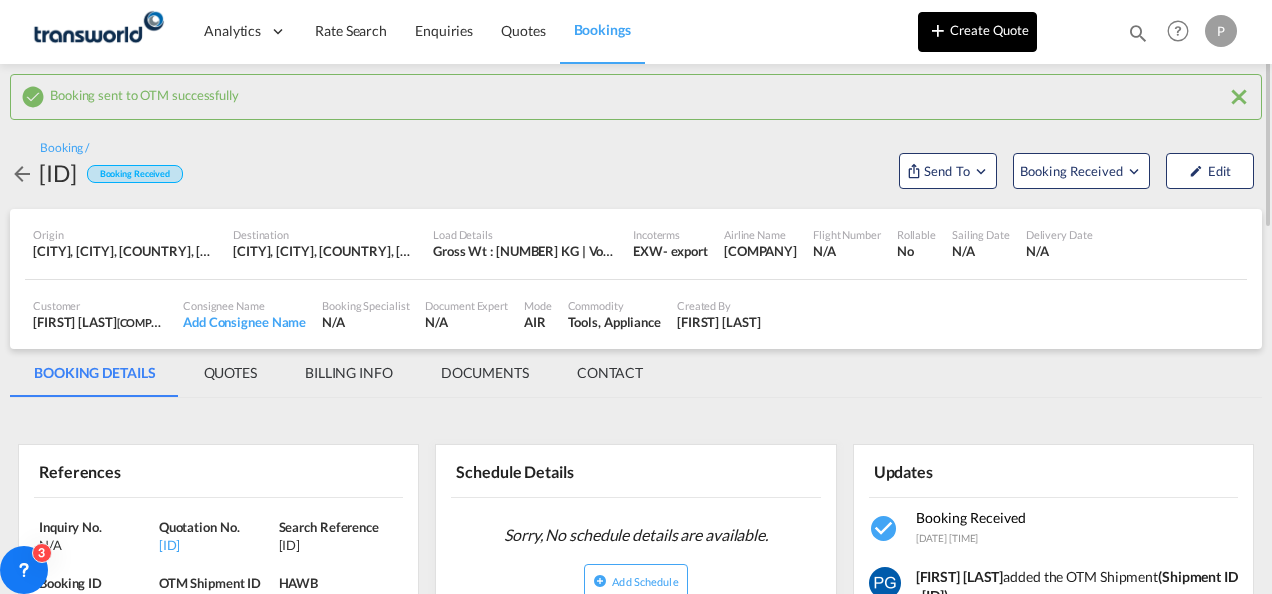 scroll, scrollTop: 0, scrollLeft: 0, axis: both 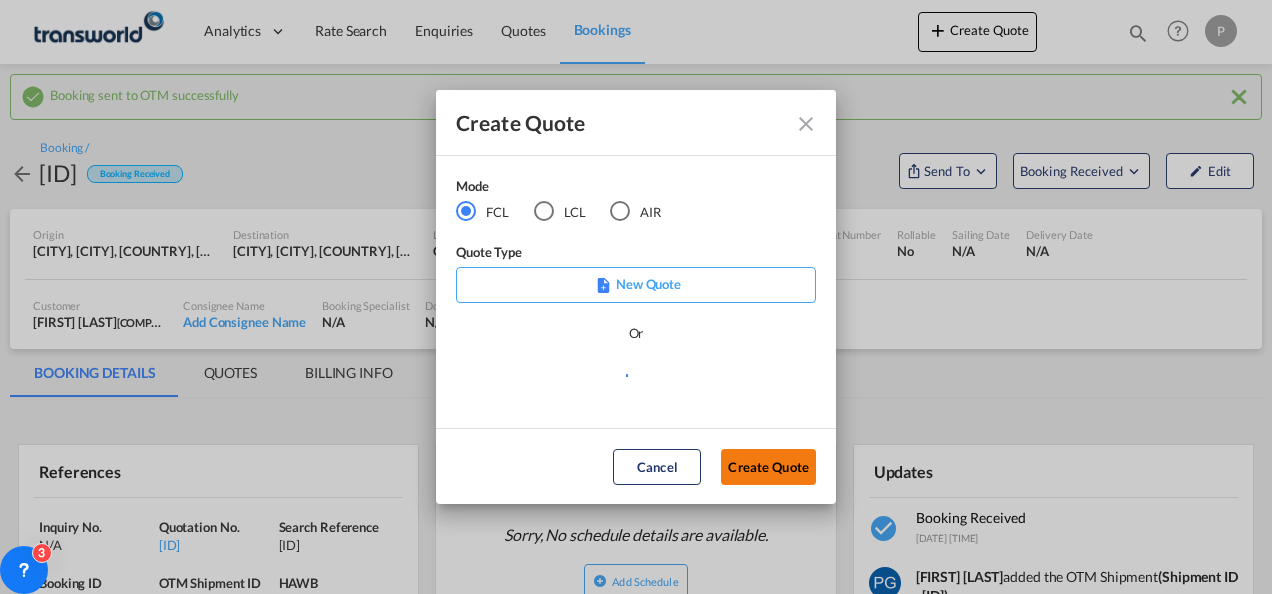 click on "Create Quote" 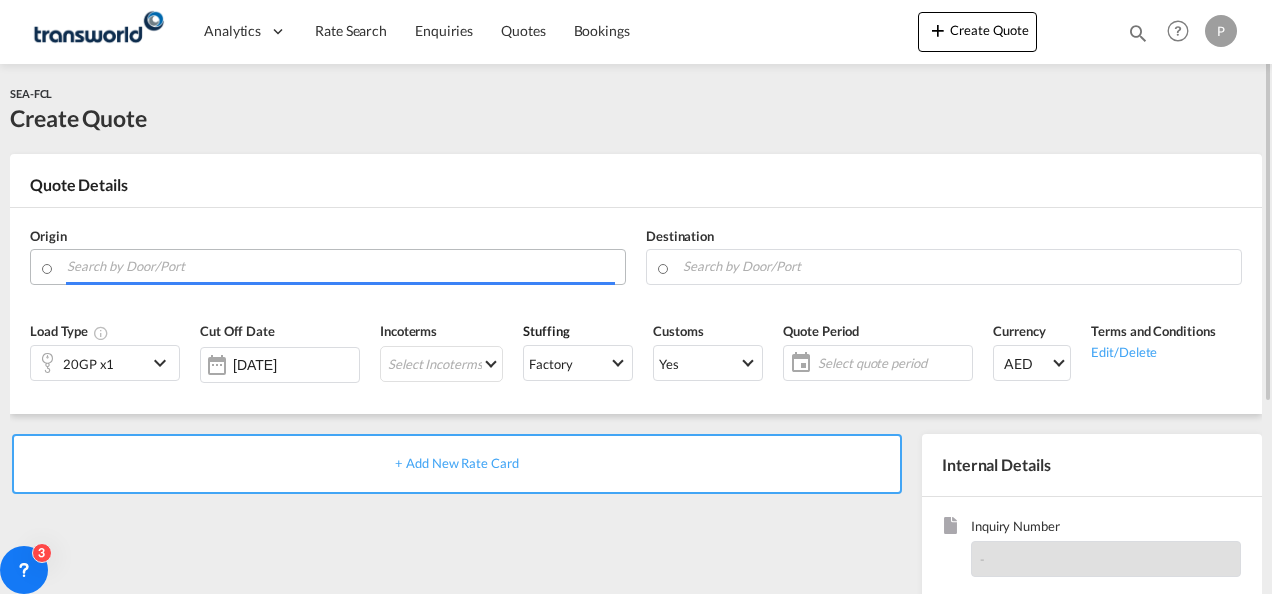 click at bounding box center [341, 266] 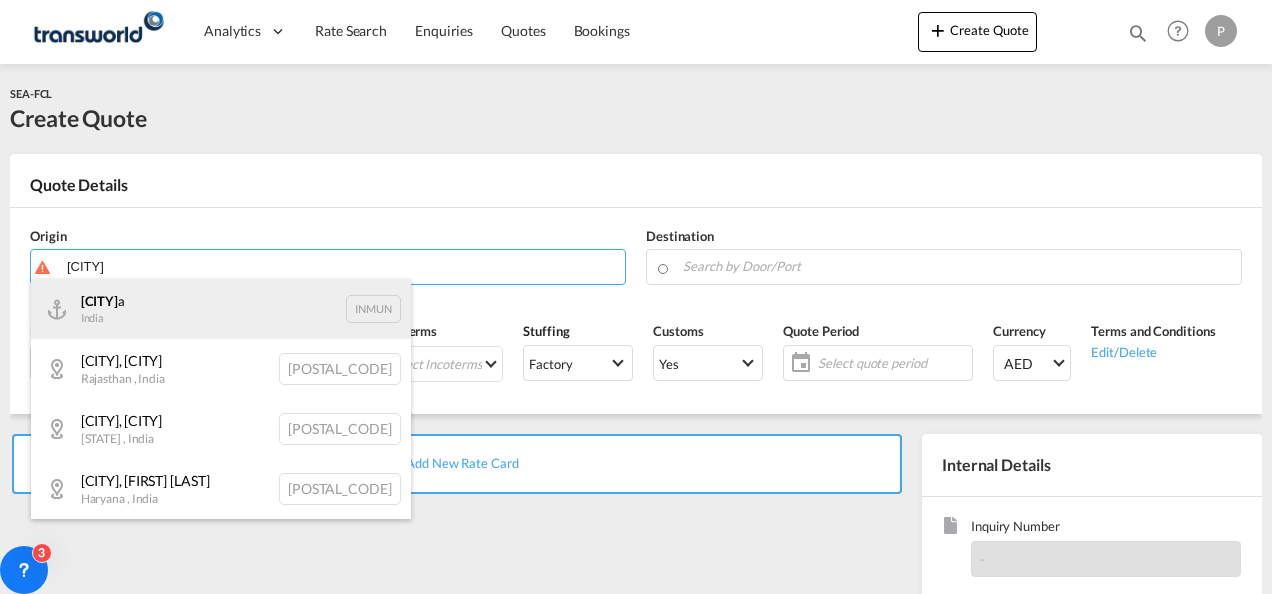 click on "[CITY] [COUNTRY]
[POSTAL_CODE]" at bounding box center (221, 309) 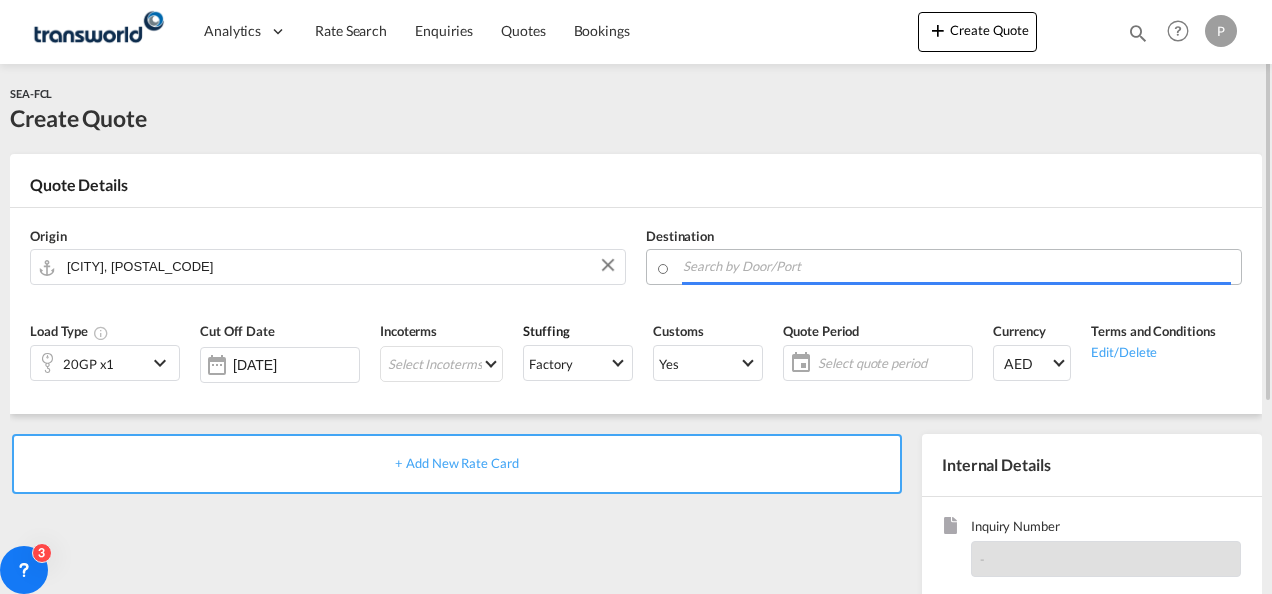 click at bounding box center [957, 266] 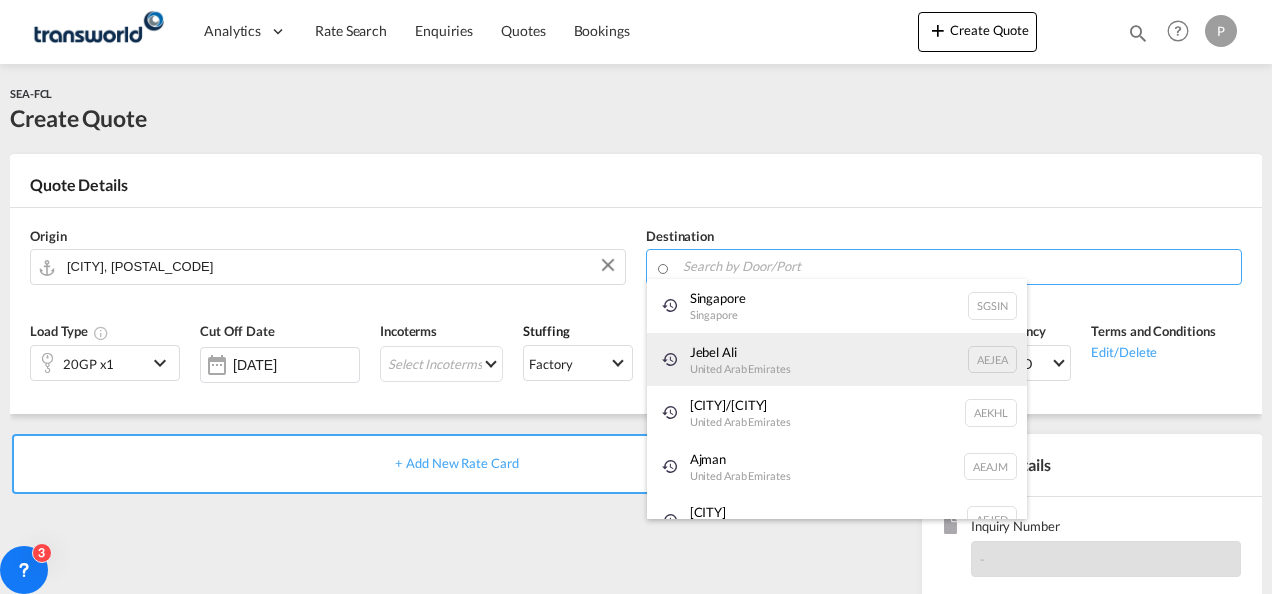 click on "[CITY]
[COUNTRY]
[REGION]" at bounding box center [837, 360] 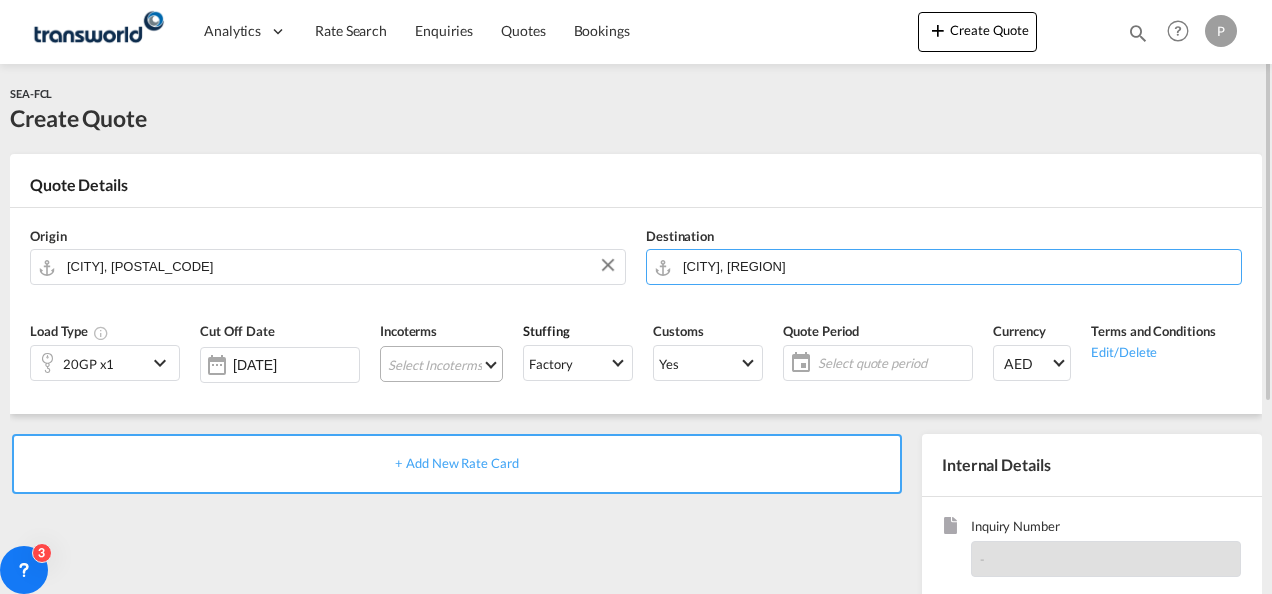 click on "Select Incoterms
FCA - import
Free Carrier DPU - export
Delivery at Place Unloaded DPU - import
Delivery at Place Unloaded CPT - export
Carrier Paid to DAP - import
Delivered at Place EXW - import
Ex Works FAS - import
Free Alongside Ship FOB - export
Free on Board CFR - export
Cost and Freight CIF - import
Cost,Insurance and Freight DDP - export
Delivery Duty Paid EXW - export
Ex Works FOB - import
Free on Board FAS - export
Free Alongside Ship CIP - import
Carriage and Insurance Paid to CPT - import
Carrier Paid to CIP - export
Carriage and Insurance Paid to DAP - export
Delivered at Place FCA - export
Free Carrier CFR - import
Cost and Freight CIF - export
Cost,Insurance and Freight" at bounding box center [441, 364] 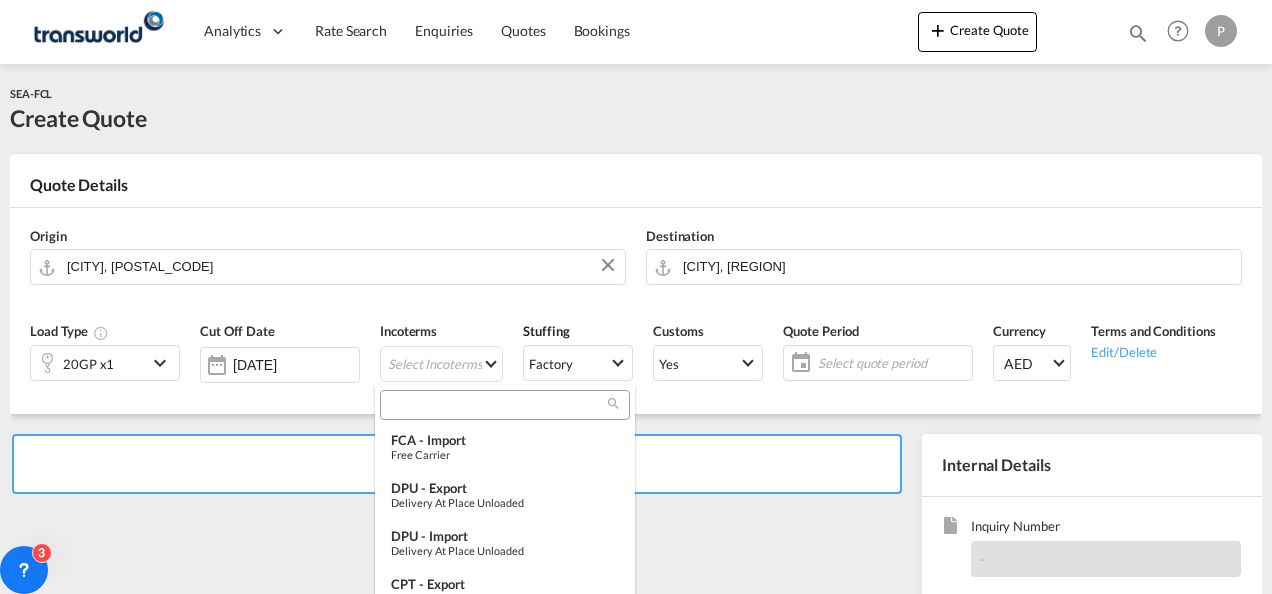 click at bounding box center [497, 405] 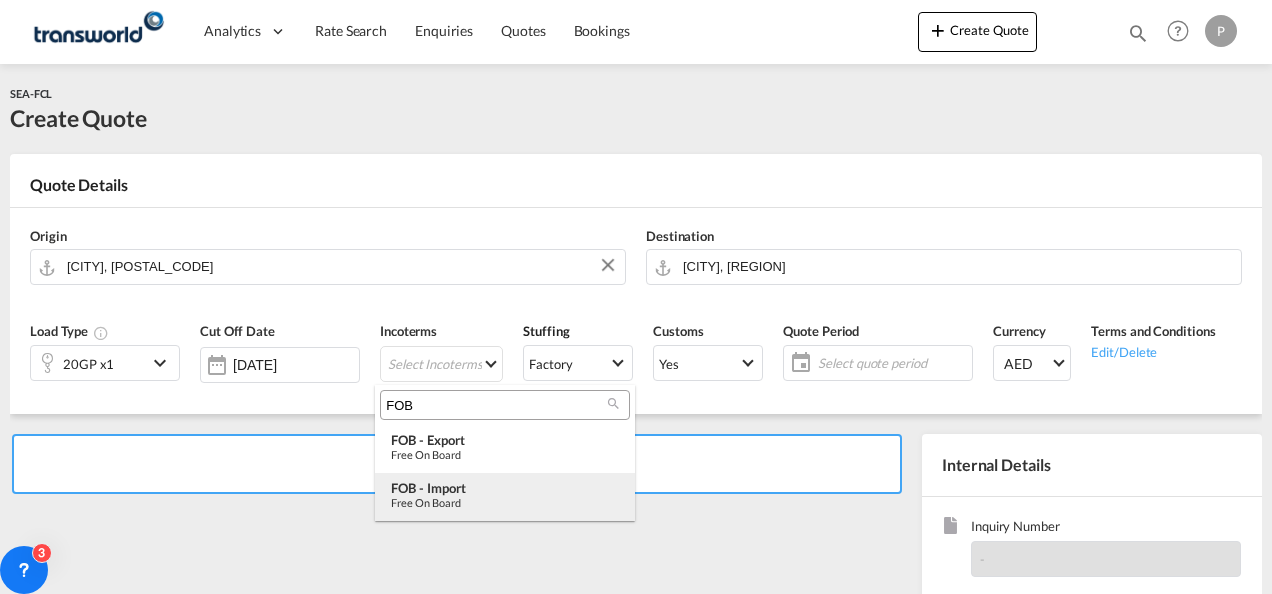 type on "FOB" 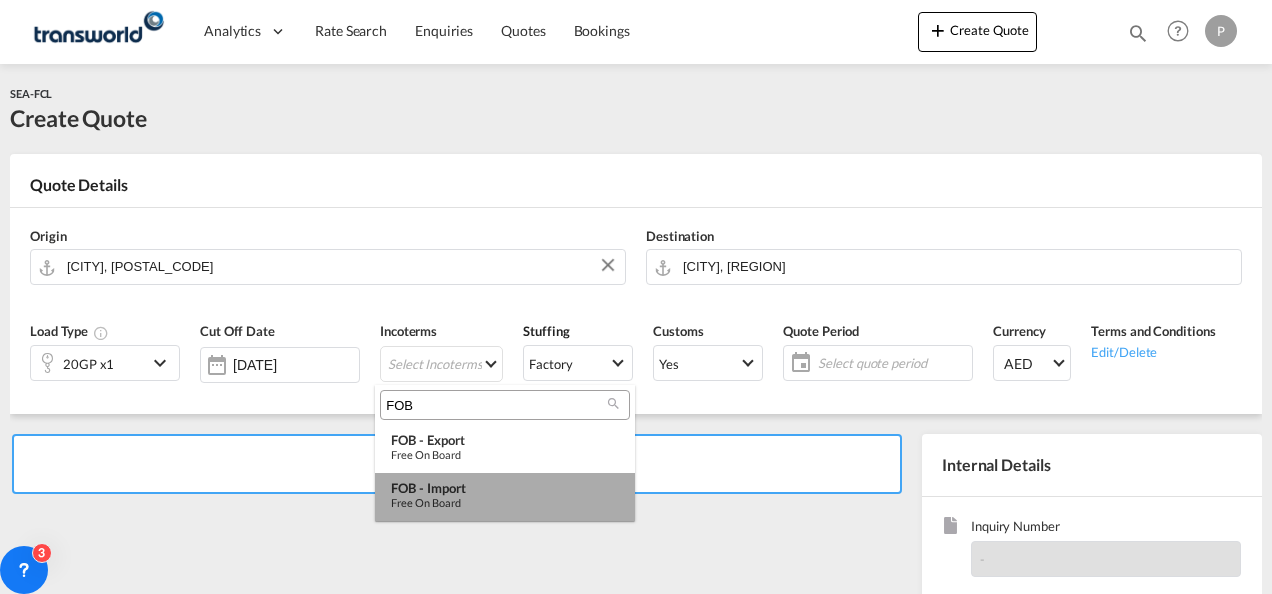 click on "Free on Board" at bounding box center (505, 502) 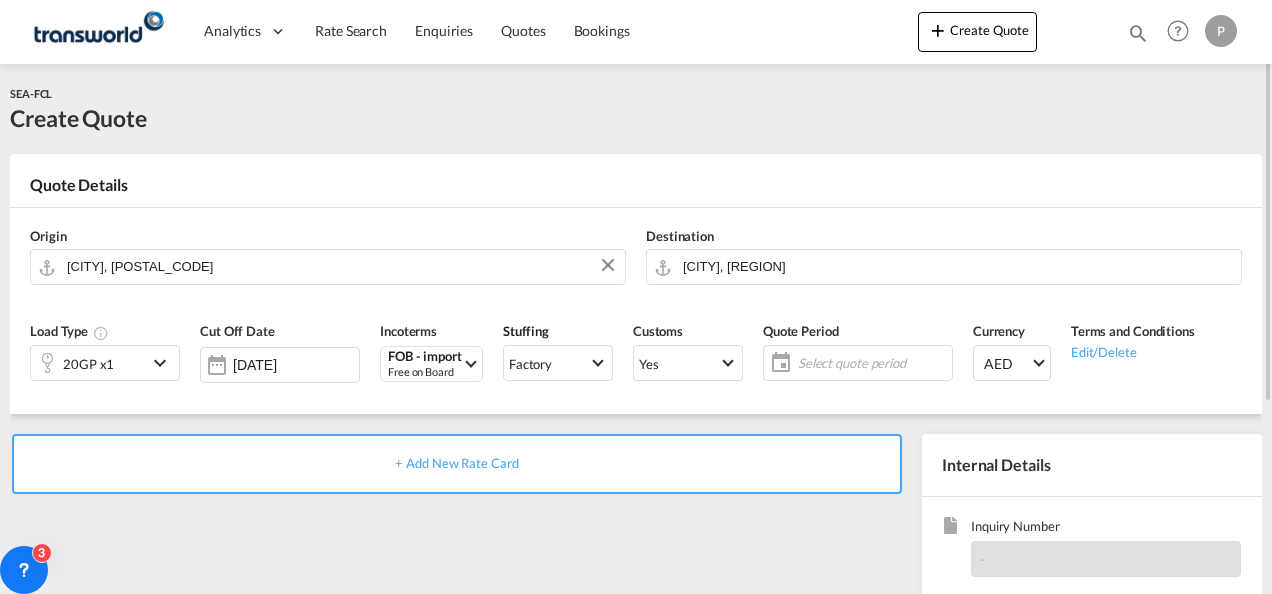 click on "Select quote period" 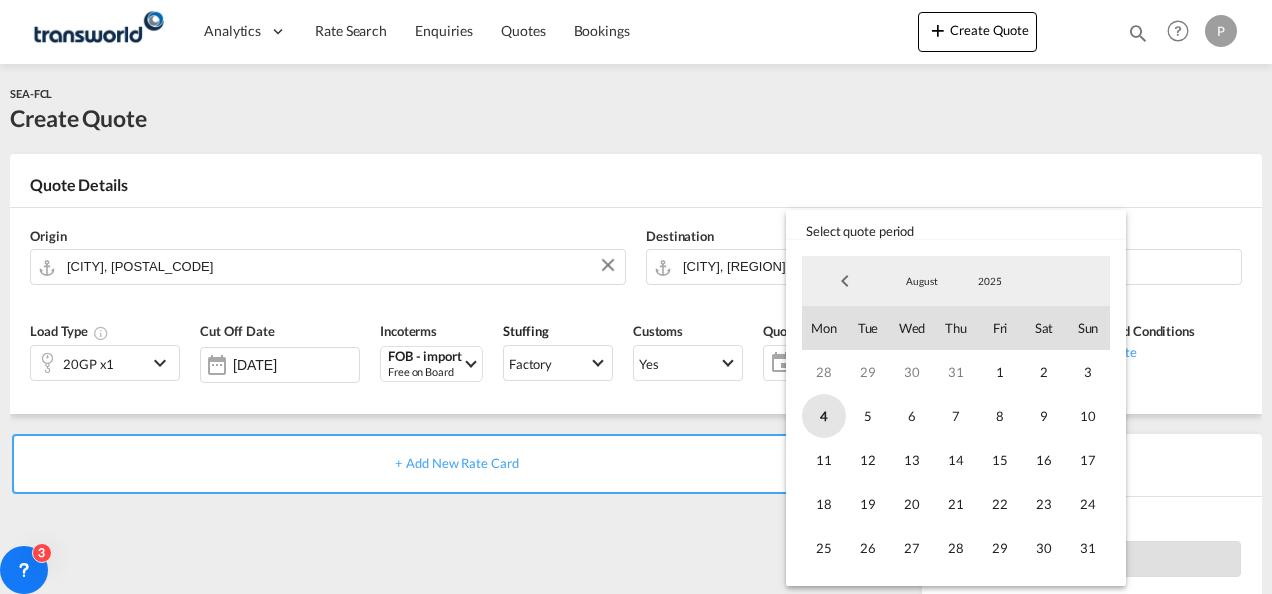 click on "4" at bounding box center (824, 416) 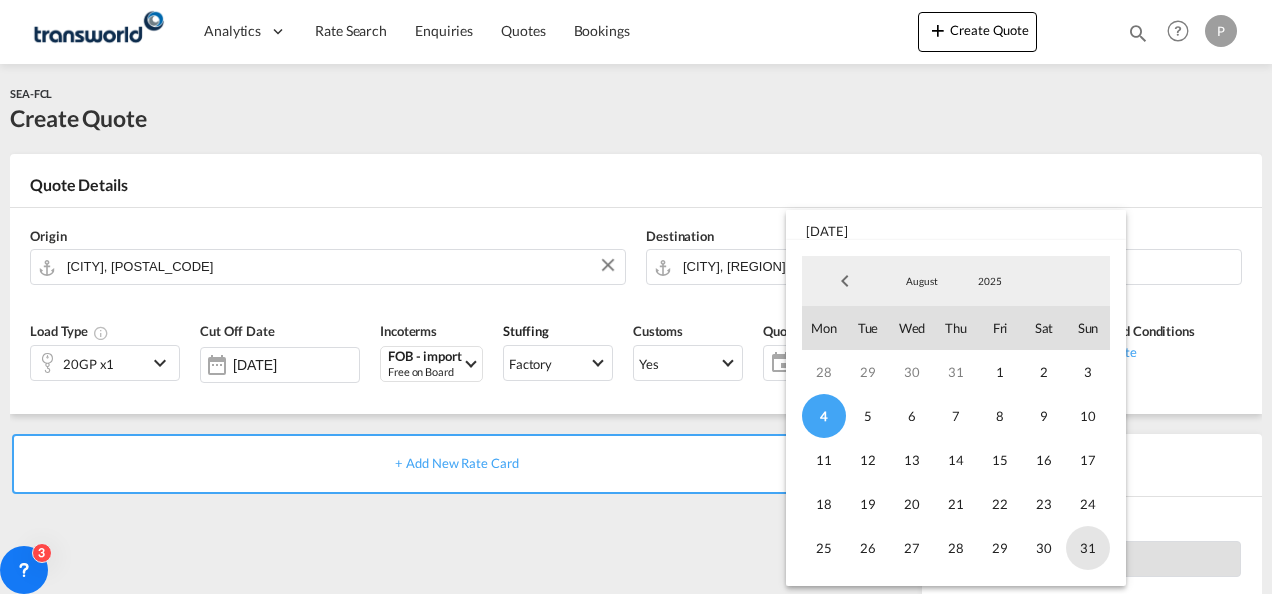 click on "31" at bounding box center (1088, 548) 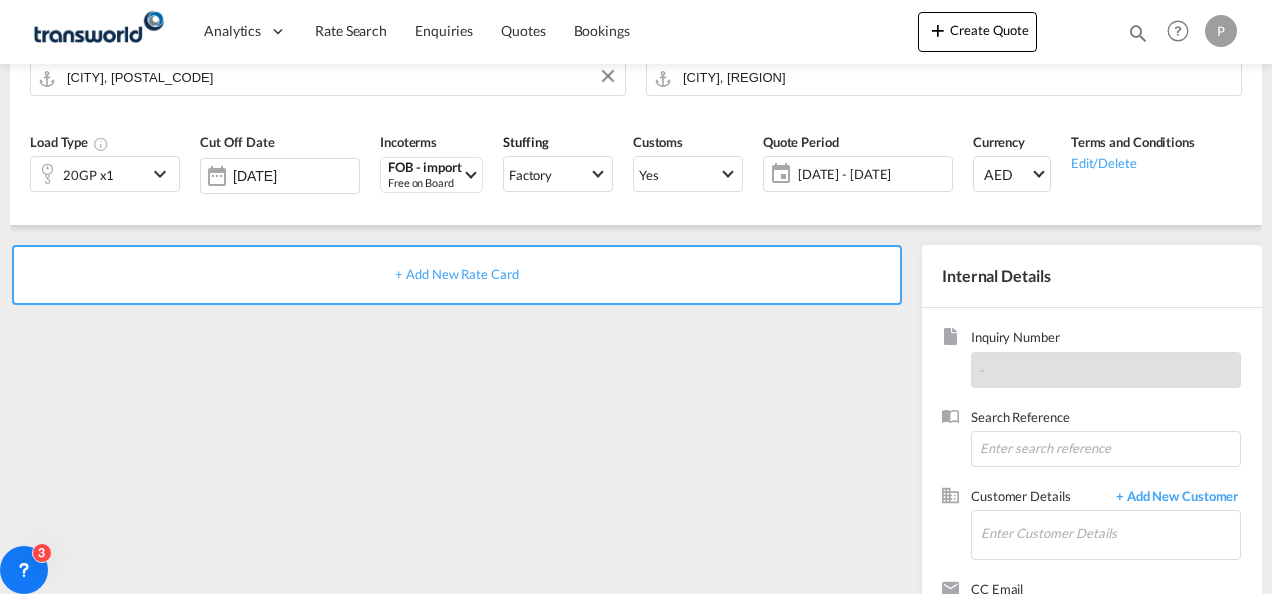 scroll, scrollTop: 201, scrollLeft: 0, axis: vertical 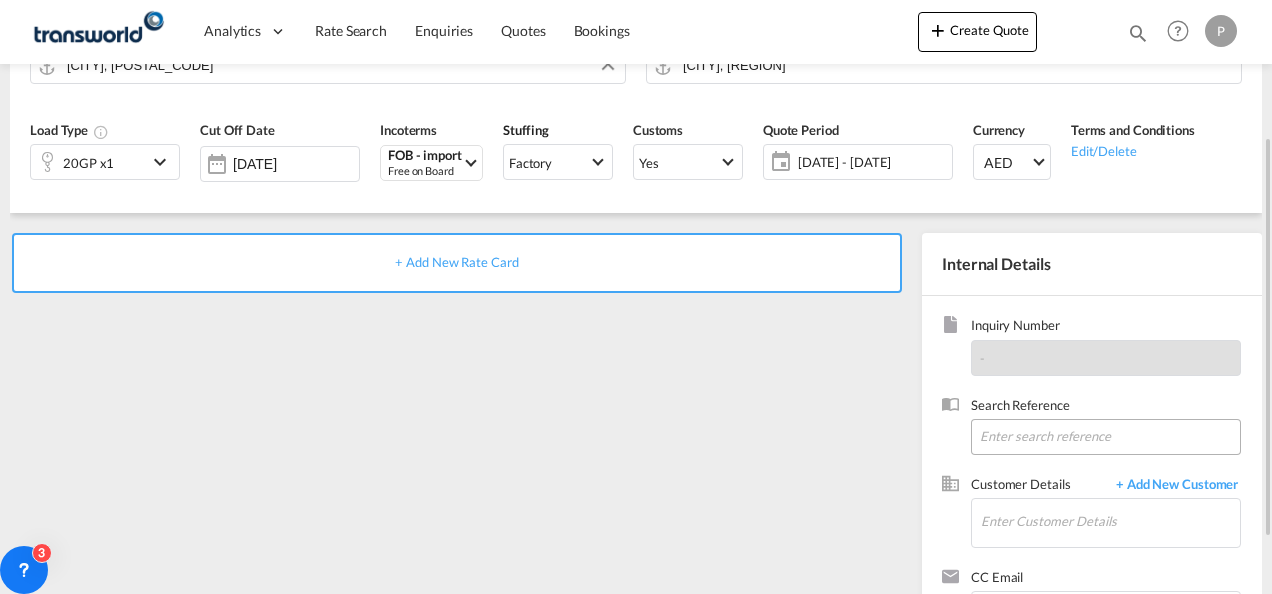 click at bounding box center (1106, 437) 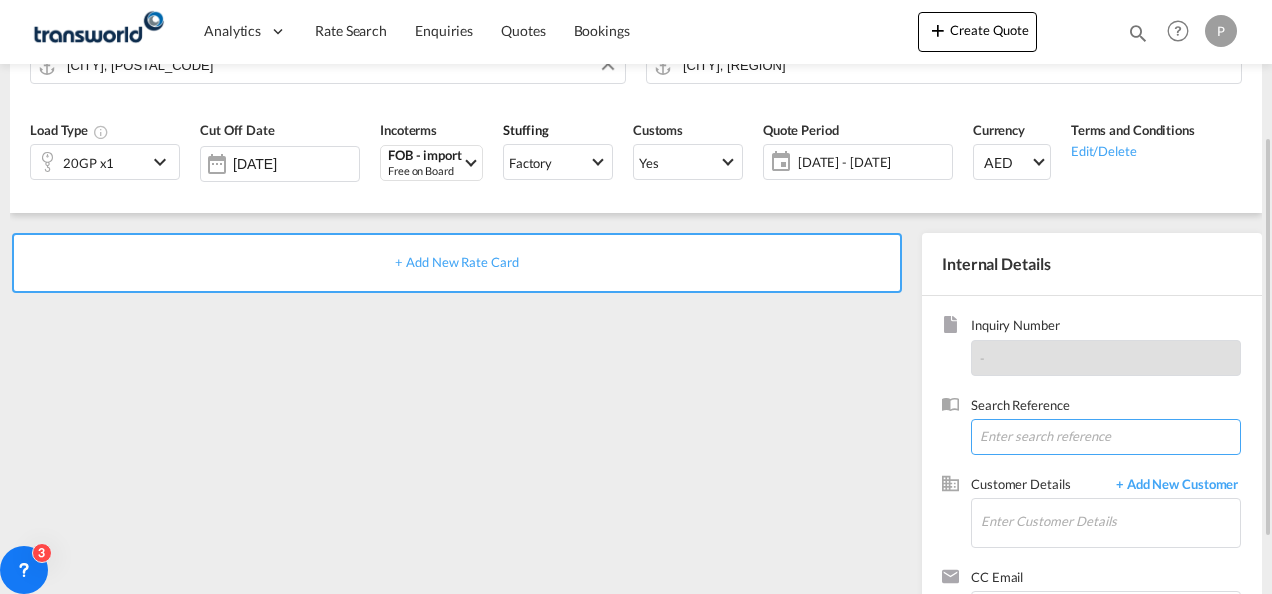 click at bounding box center (1106, 437) 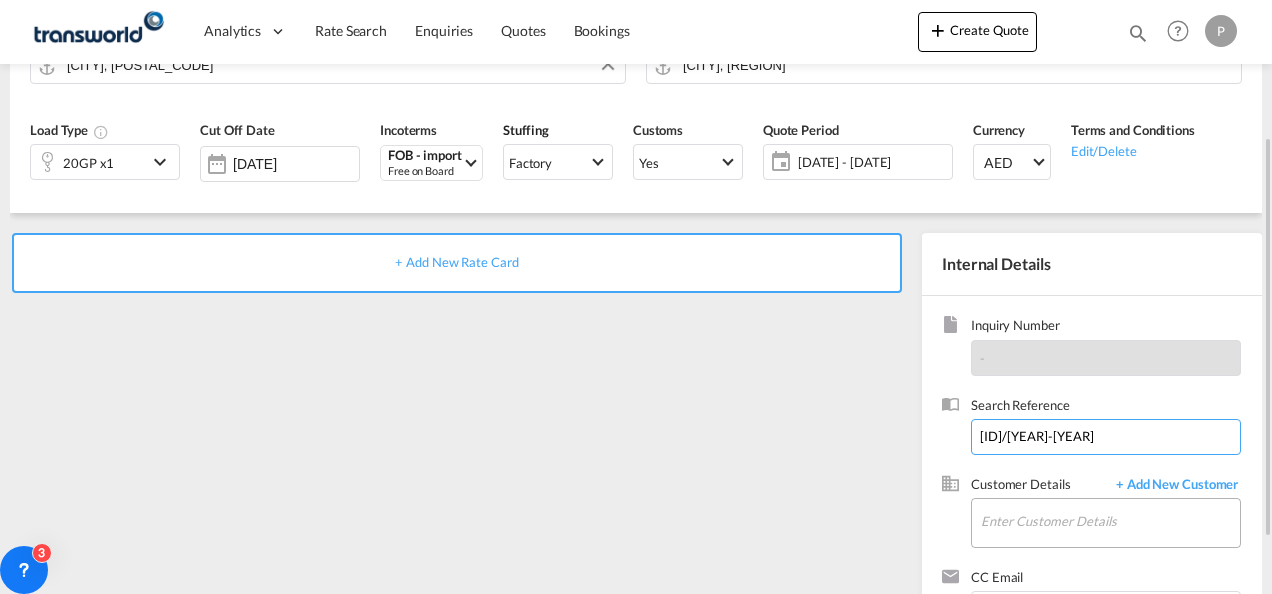 type on "[ID]/[YEAR]-[YEAR]" 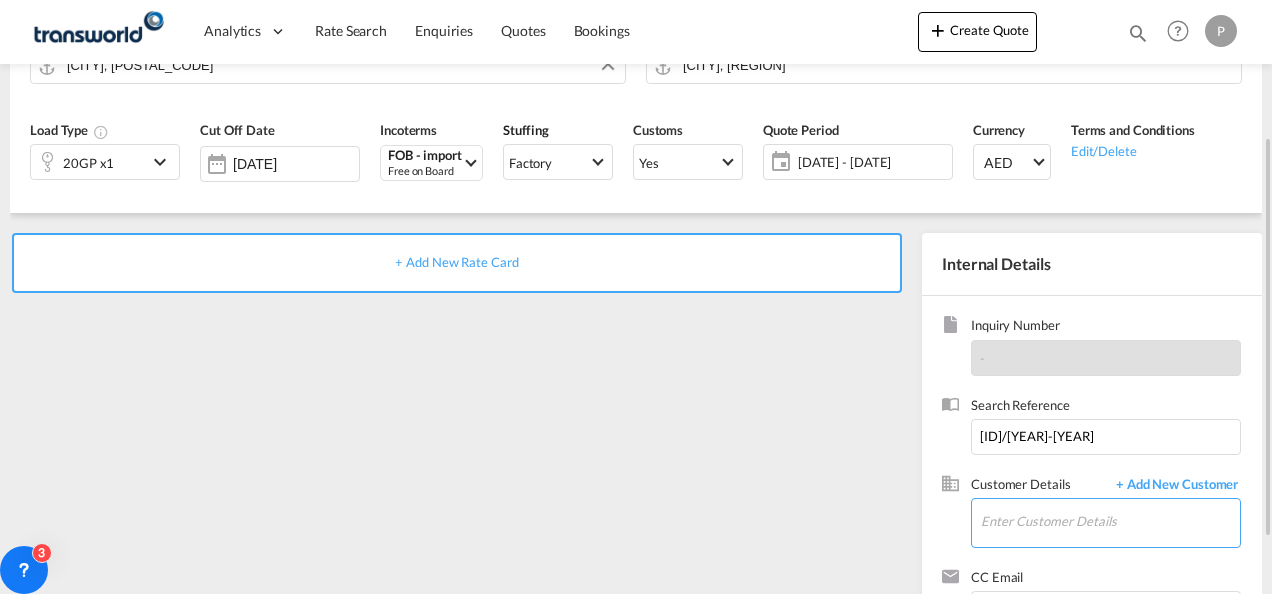 click on "Enter Customer Details" at bounding box center (1110, 521) 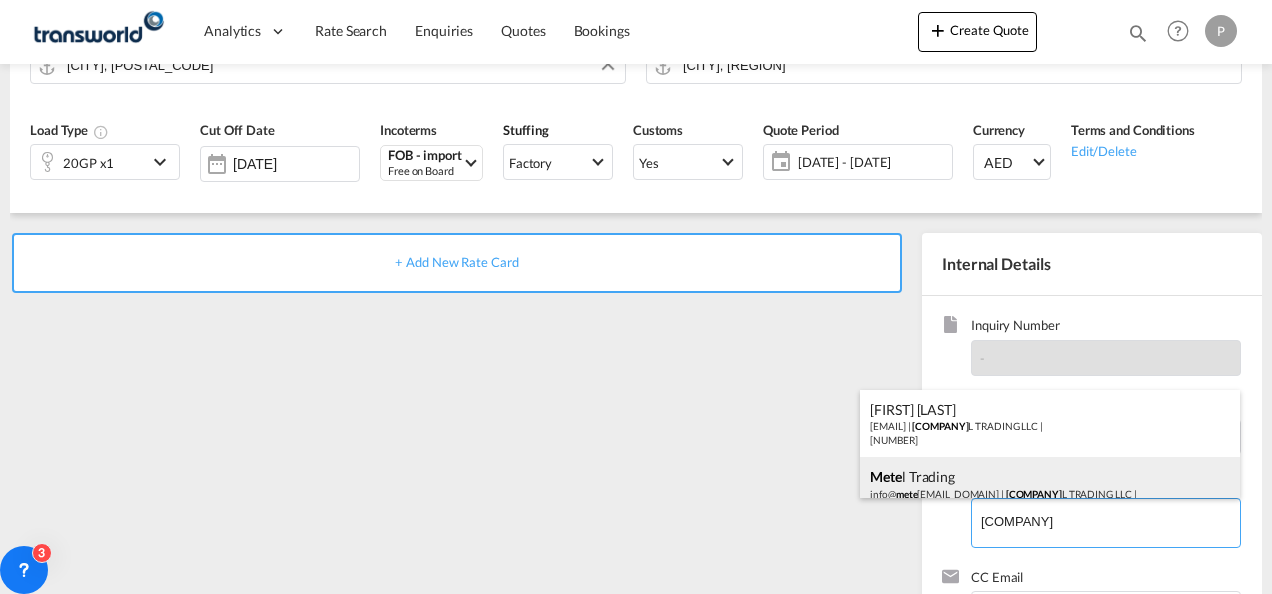 click on "[USERNAME] [COMPANY] [EMAIL]    |    [COMPANY]
|      [NUMBER]" at bounding box center (1050, 491) 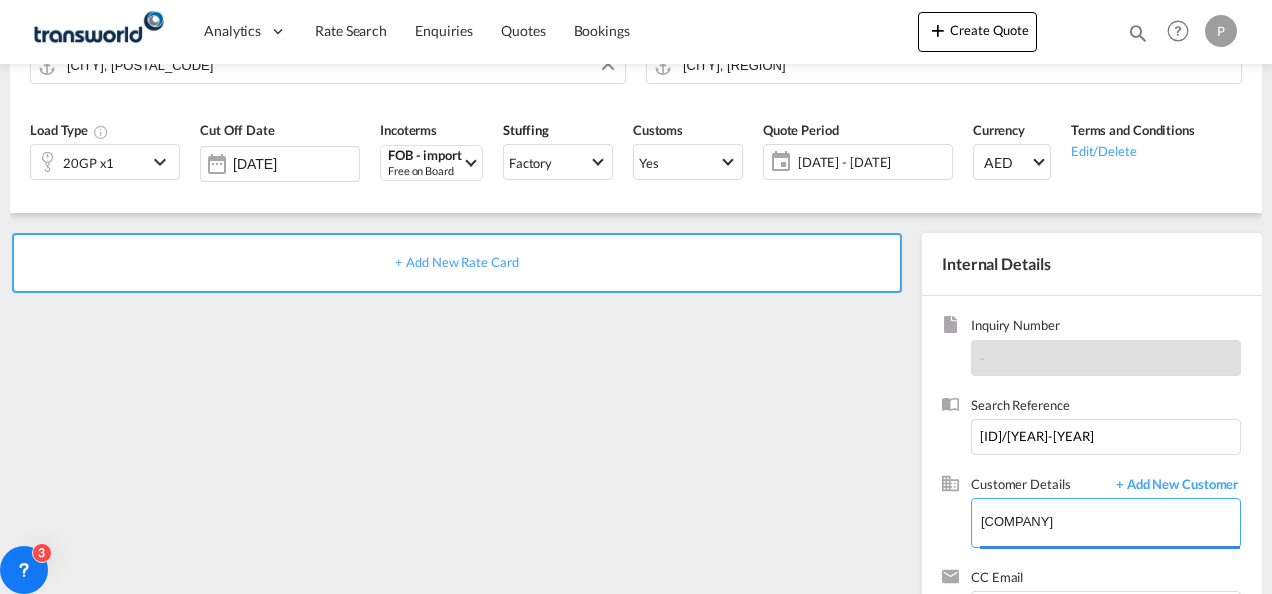 type on "[COMPANY], [COMPANY], [EMAIL]" 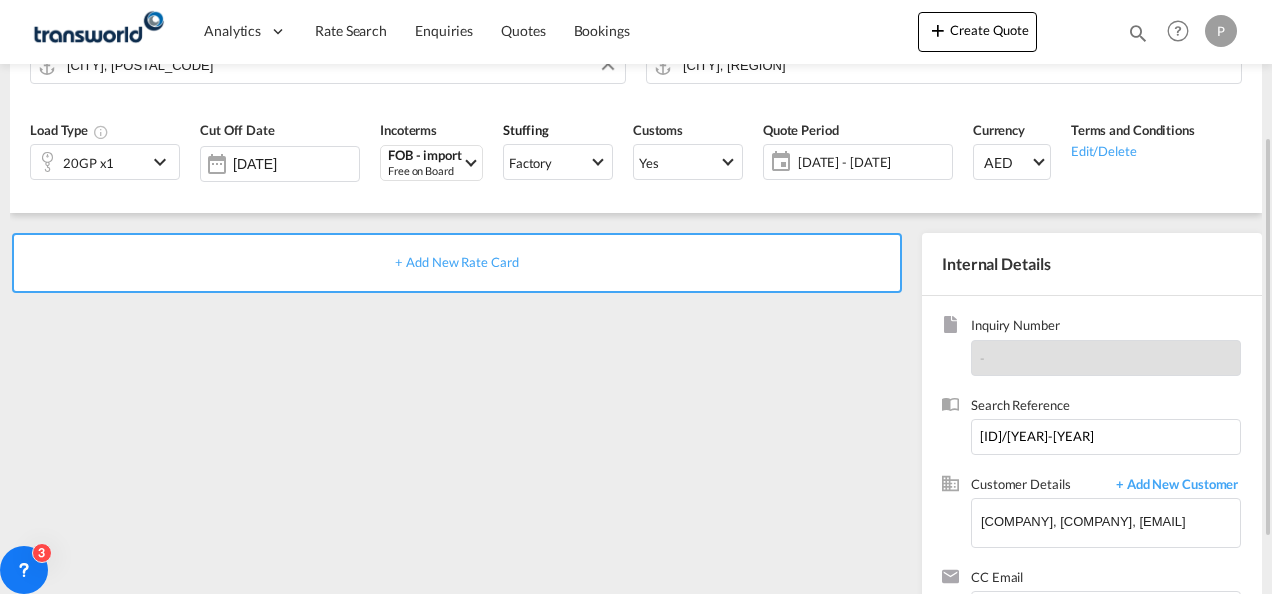 click on "+ Add New Rate Card" at bounding box center [456, 262] 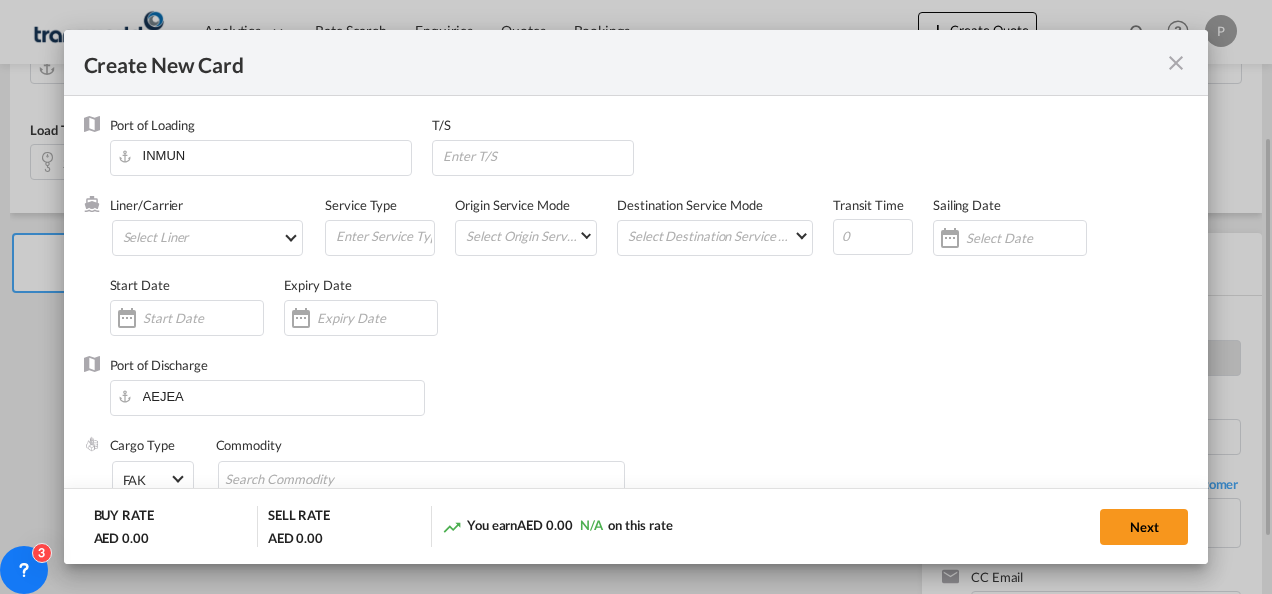 type on "Basic Ocean Freight" 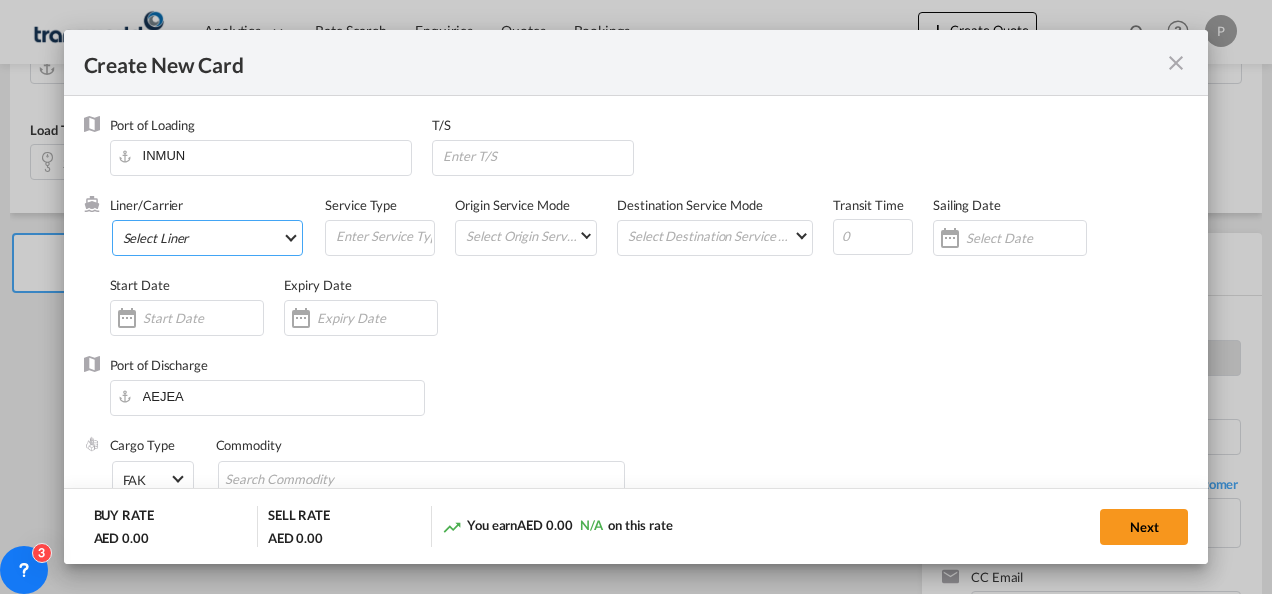 click on "Select Liner   2HM LOGISTICS D.O.O 2HM LOGISTICS D.O.O. / TDWC-CAPODISTRI 2HM LOGISTICS D.O.O. / TDWC-KOPER 2HM LOGISTICS KFT / TDWC-ANKARANSKA 3A INTERNATIONAL LOGISTICS JOINT STOCK COMPANY / T 3P LOGISTICS / TDWC - LONDON A & G INTERNATIONAL CARGO (THAILAND)  / TDWC-BANGK A A X L GLOBAL SHIPPING LINES L.L.C / TDWC-DUBAI A AND G INTERNATIONAL CARGO / TDWC-BANGKOK A J WORLDWIDE SERVICES INC / TDWC-SADDLE BRO A K ENTERPRISES / TDWC-MUMBAI A.J WORLDWIDE SERVICES LTD / TDWC-WESTDRAYTO AA AND S SHIPPING LLC / TDWC-DUBAI AA&S SHIPPING LLC / TDWC-DUBAI AAA CHINA LIMITED / TDWC-SHENZHEN AAHIL SHIPPING L.L.C / TDWC-DUBAI AAS FREIGHT EUROPE GMBH / TDWC-GERMANY AASHIANA COMMERCIAL FZE / TDWC-DUBAI AAXL GLOBAL SHIPPING LINES LLC ABBAS YOUSUF / TDWC-DUBAI ABBAS YOUSUF TRADING LLC / TDWC-DUBAI ABC EUROPEAN AIR AND SEA CARGO DISTRI / TDWC-BEOGR ABDA CARGO SERVICES DMCC / TDWC-DUBAI ABDUL MUHSEN SHIPPING LLC ABDUL MUHSEN SHIPPING LLC / TDWC-DUBAI ABRAO SHIPPING / TDWC-DUBAI ABRECO FREIGHT LLC / TDWC-DUBAI" at bounding box center [208, 238] 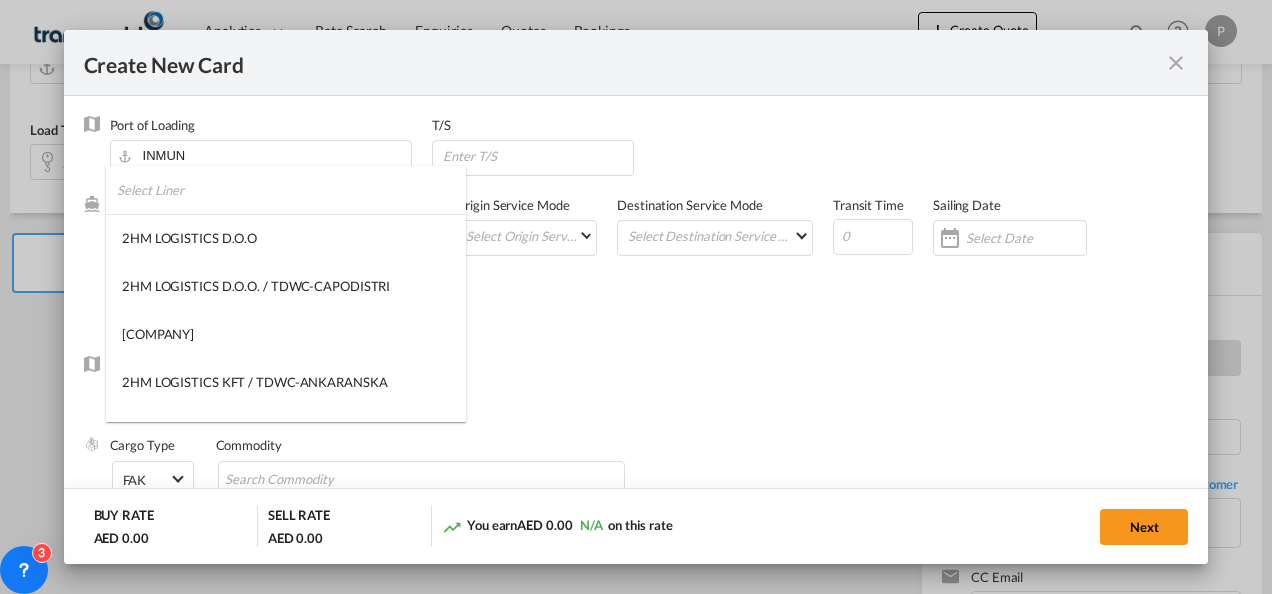 click at bounding box center [291, 190] 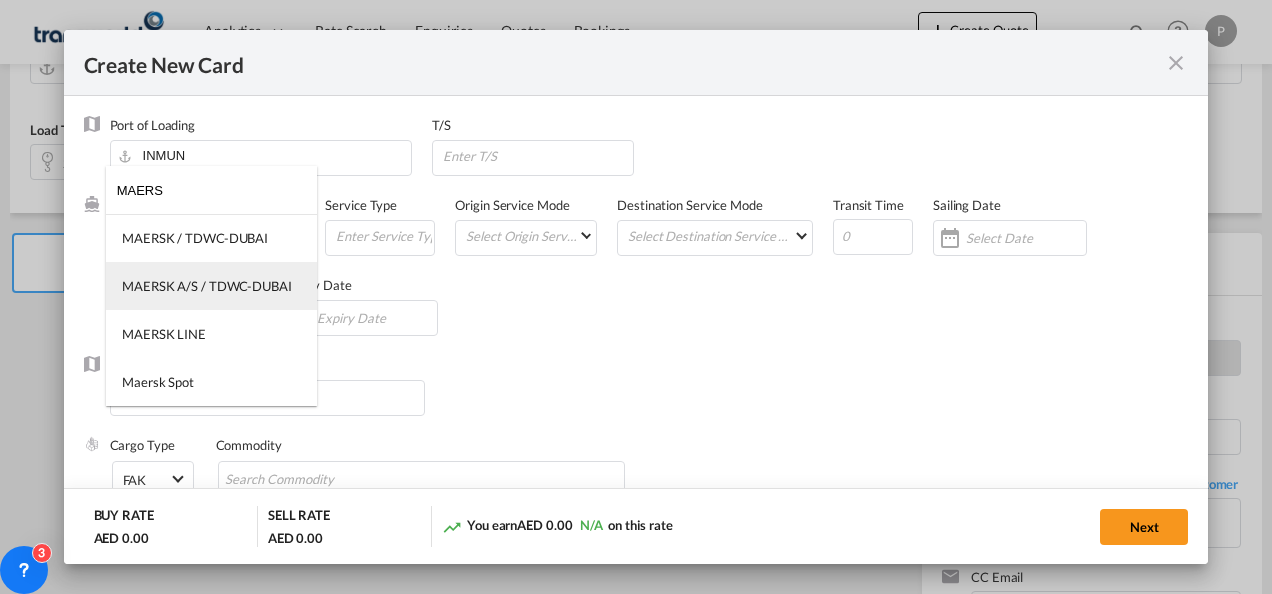 type on "MAERS" 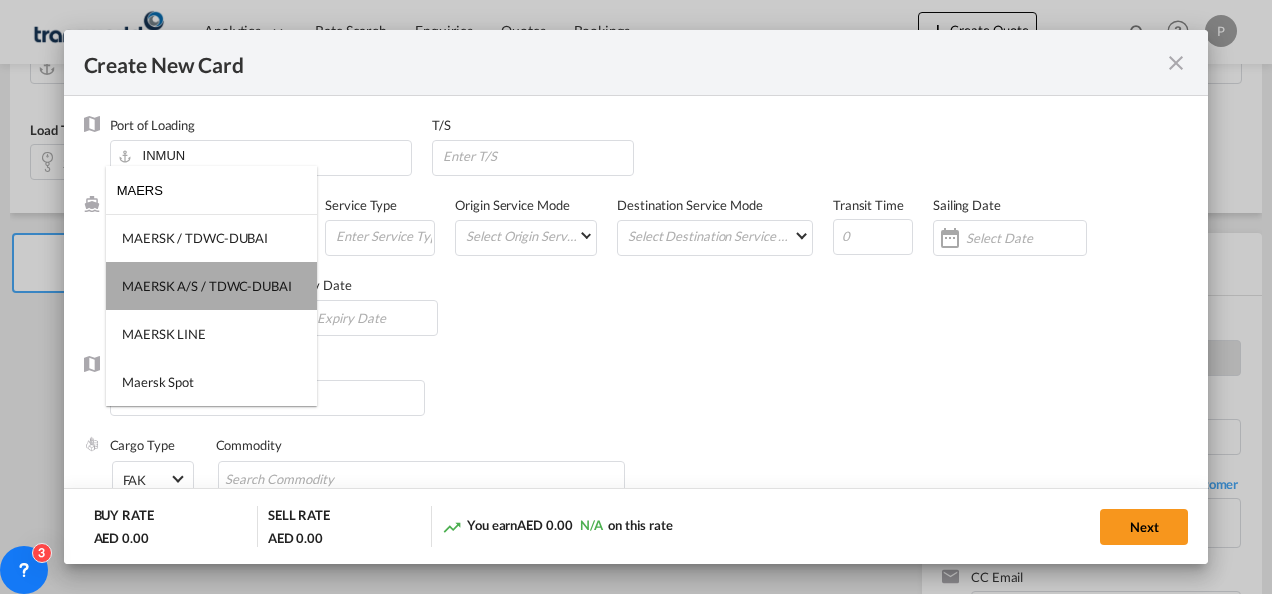 click on "MAERSK A/S / TDWC-DUBAI" at bounding box center (211, 286) 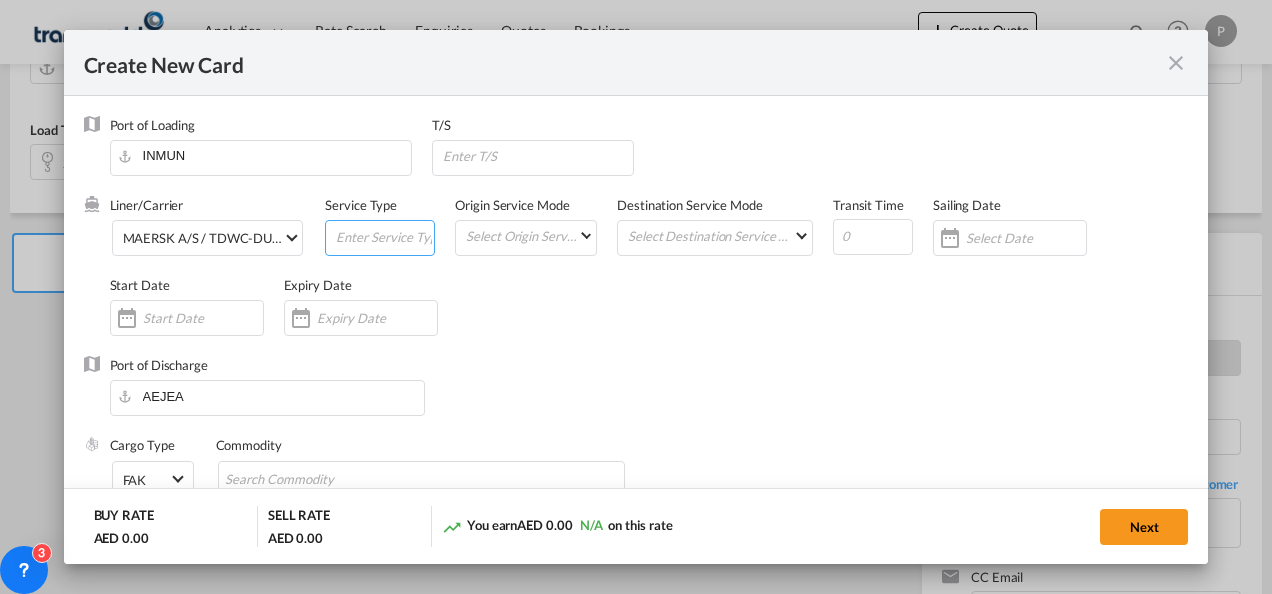 click at bounding box center [384, 236] 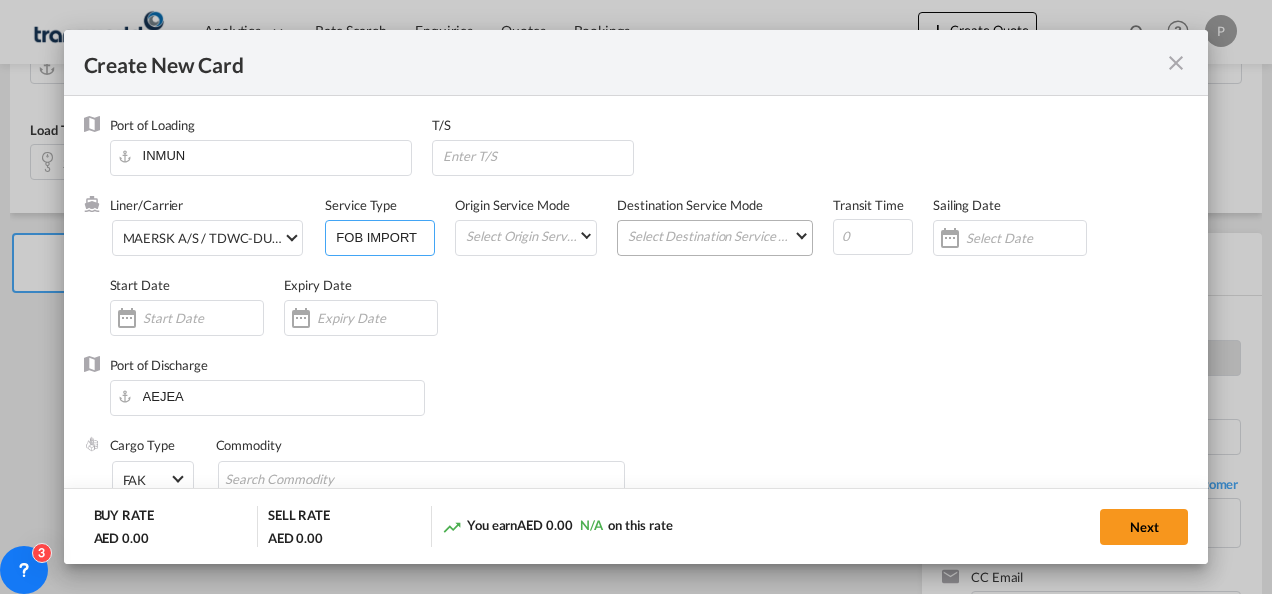 type on "FOB IMPORT" 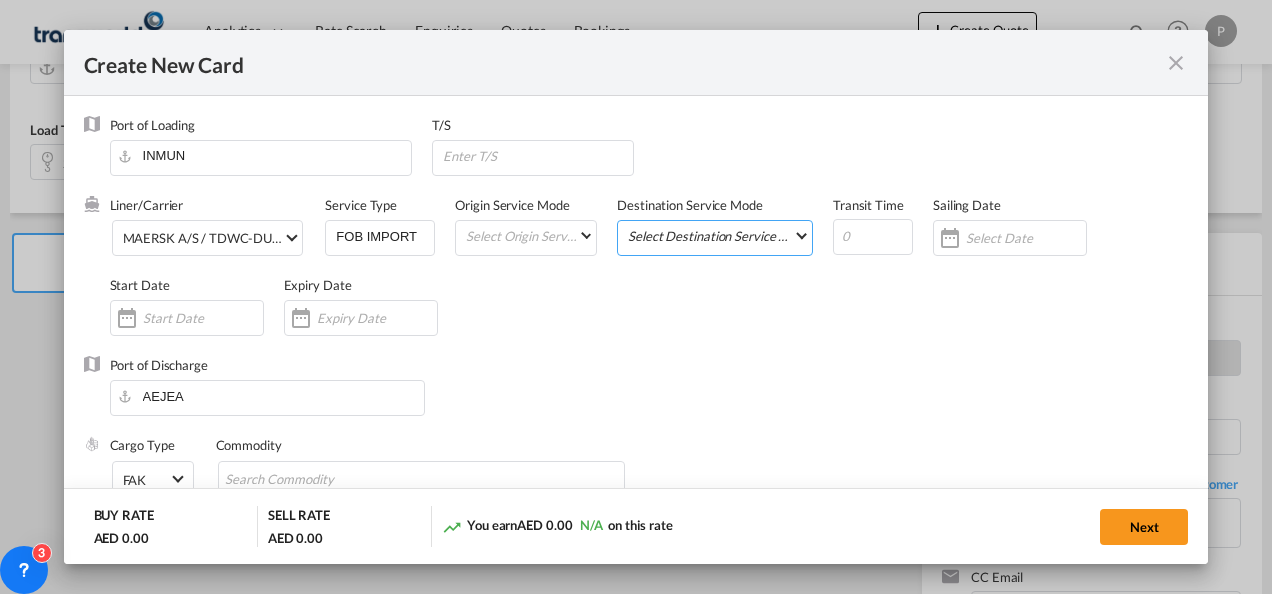 click on "Select Destination Service Mode SD CY" at bounding box center [719, 235] 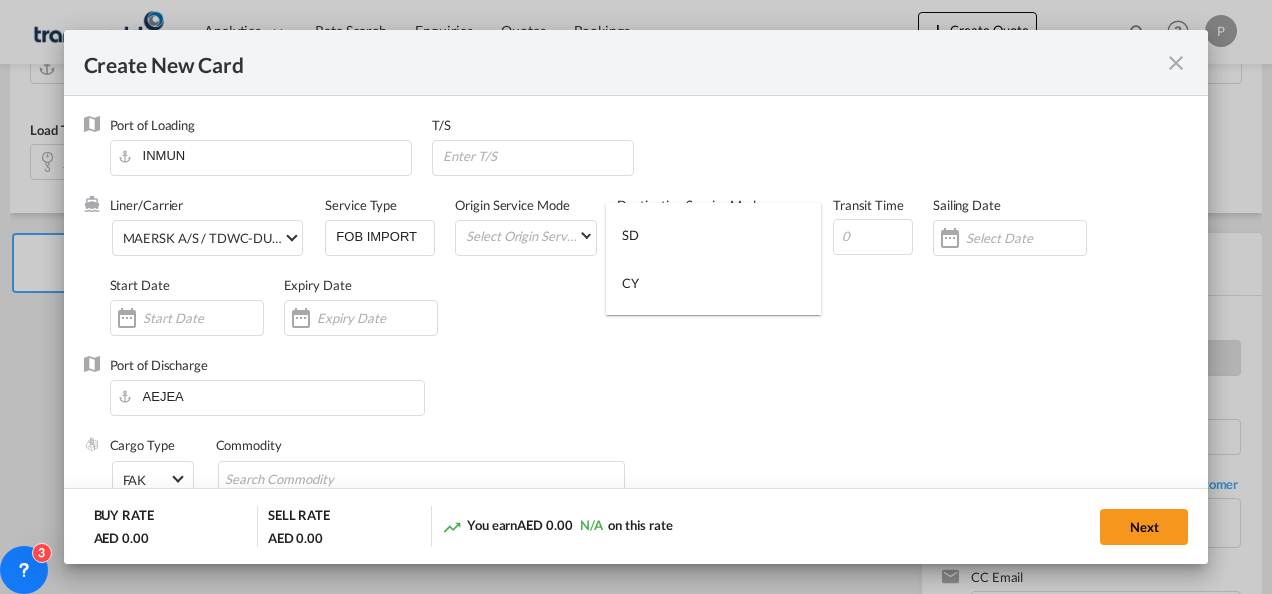 click at bounding box center (636, 297) 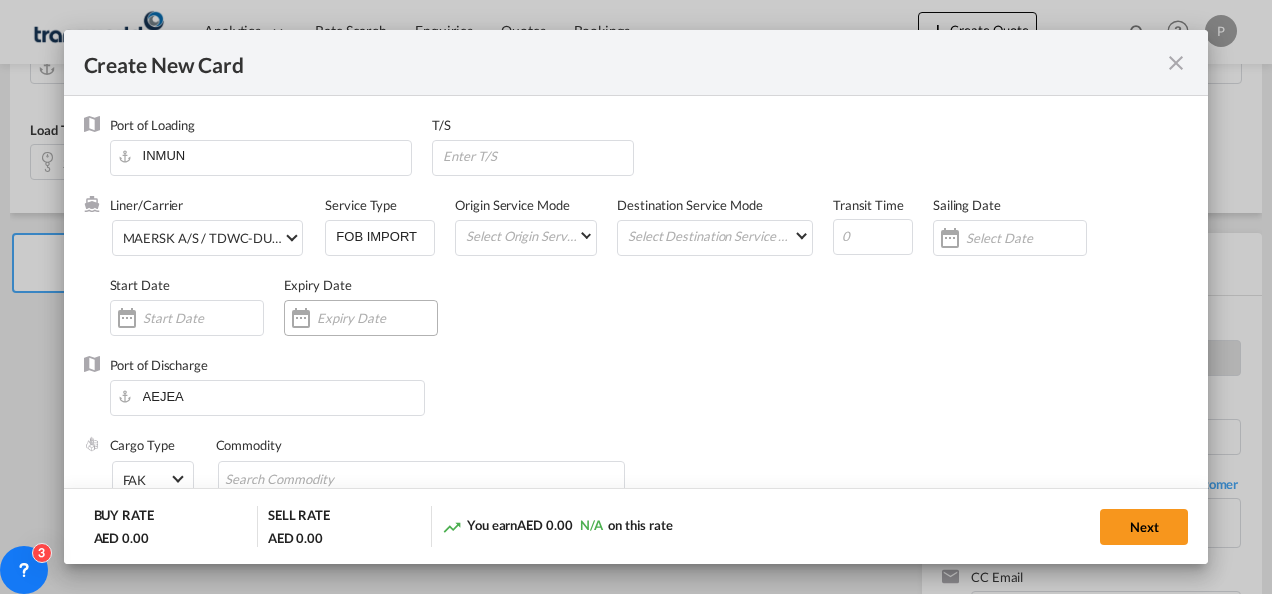 click at bounding box center [377, 318] 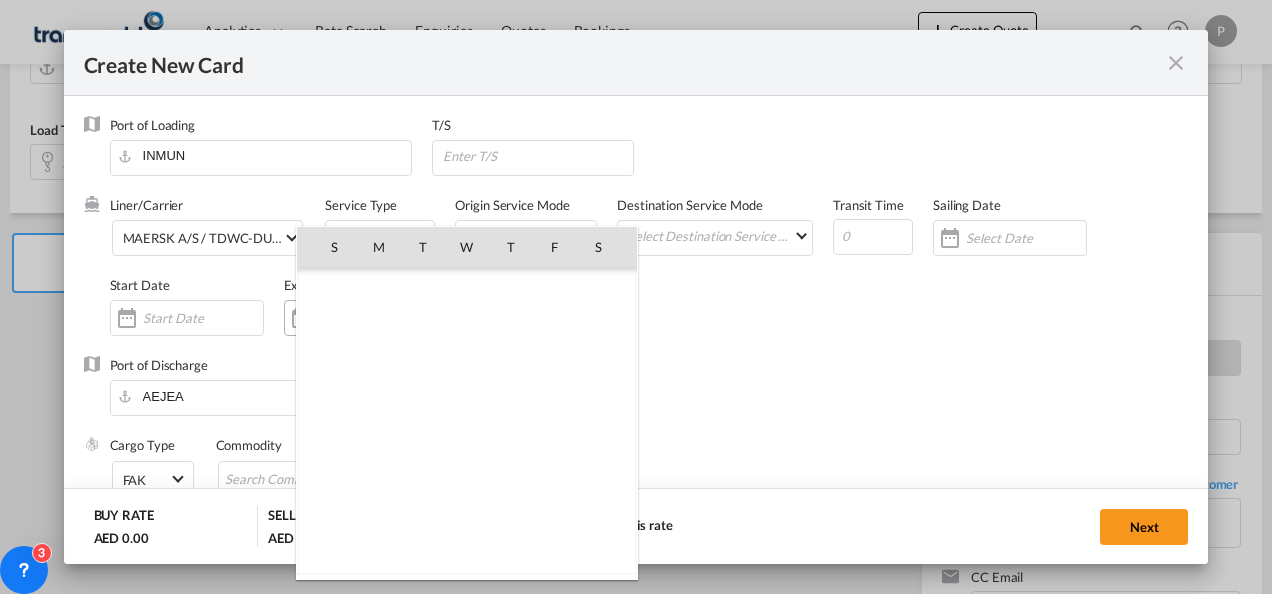 scroll, scrollTop: 462955, scrollLeft: 0, axis: vertical 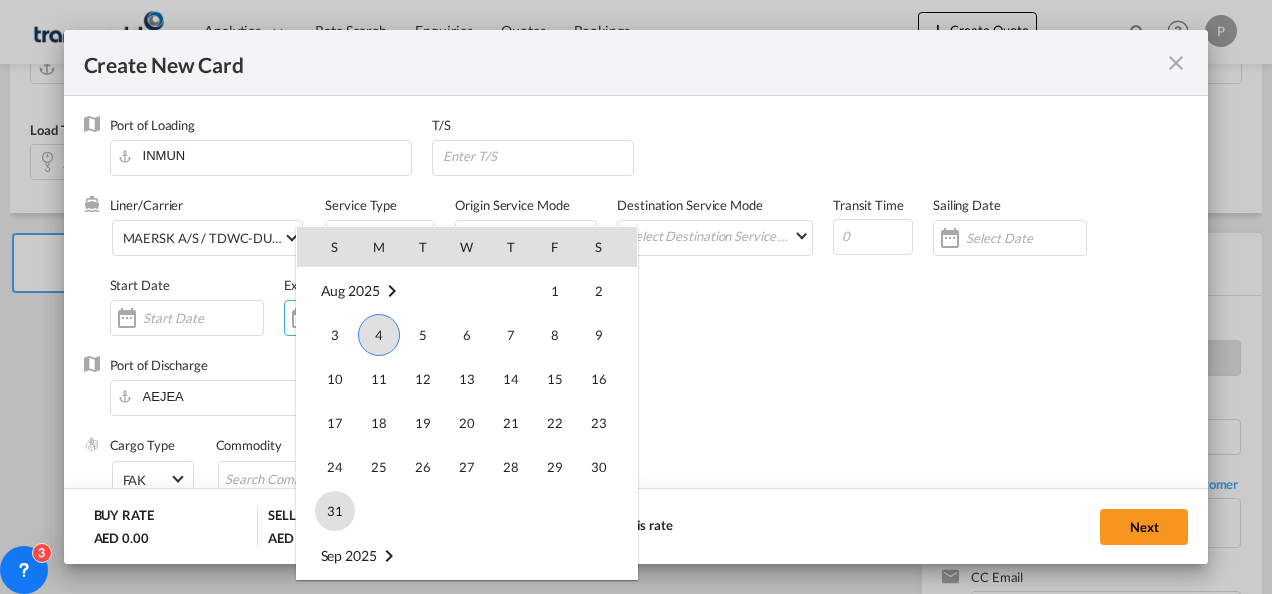 click on "31" at bounding box center [335, 511] 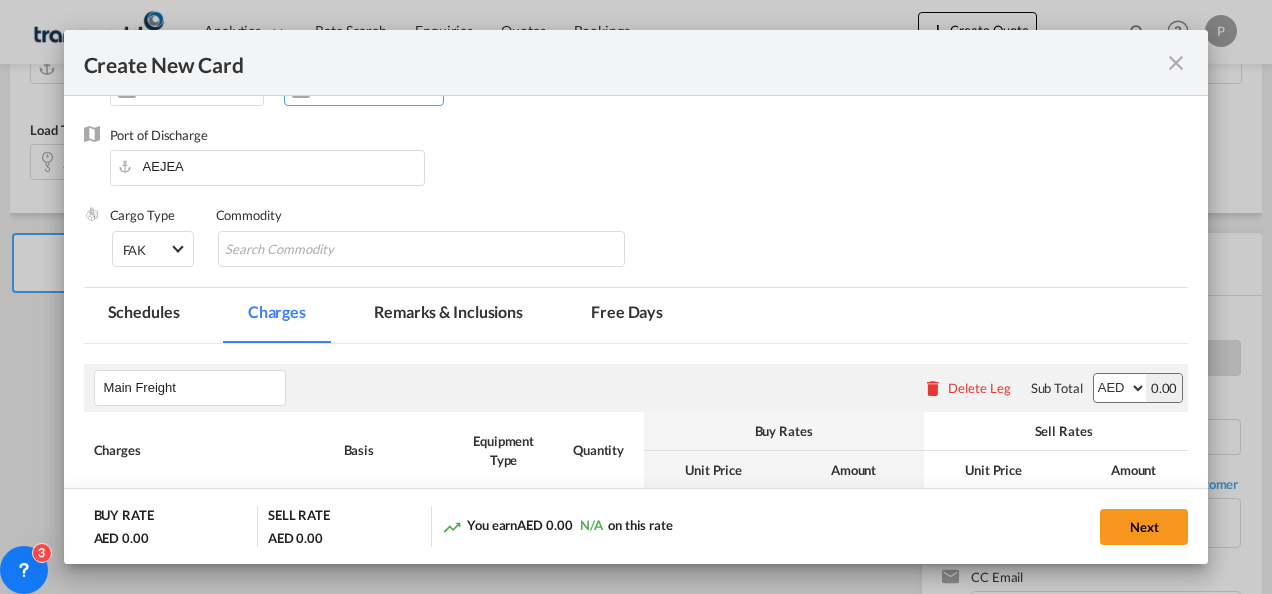 scroll, scrollTop: 231, scrollLeft: 0, axis: vertical 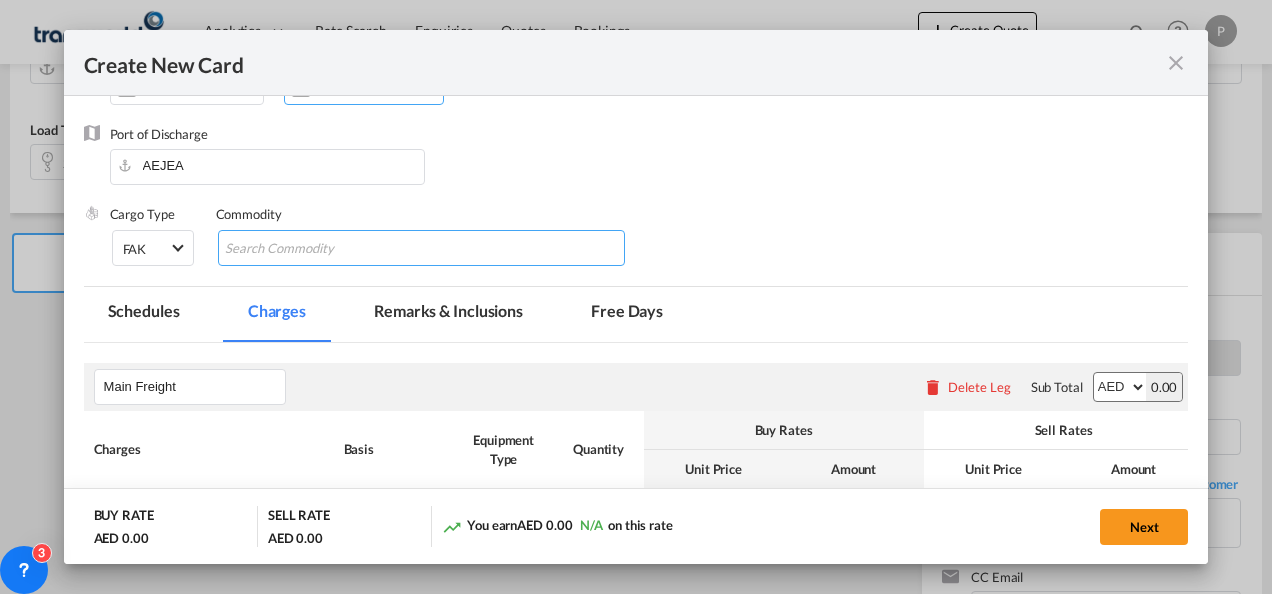 click at bounding box center [316, 249] 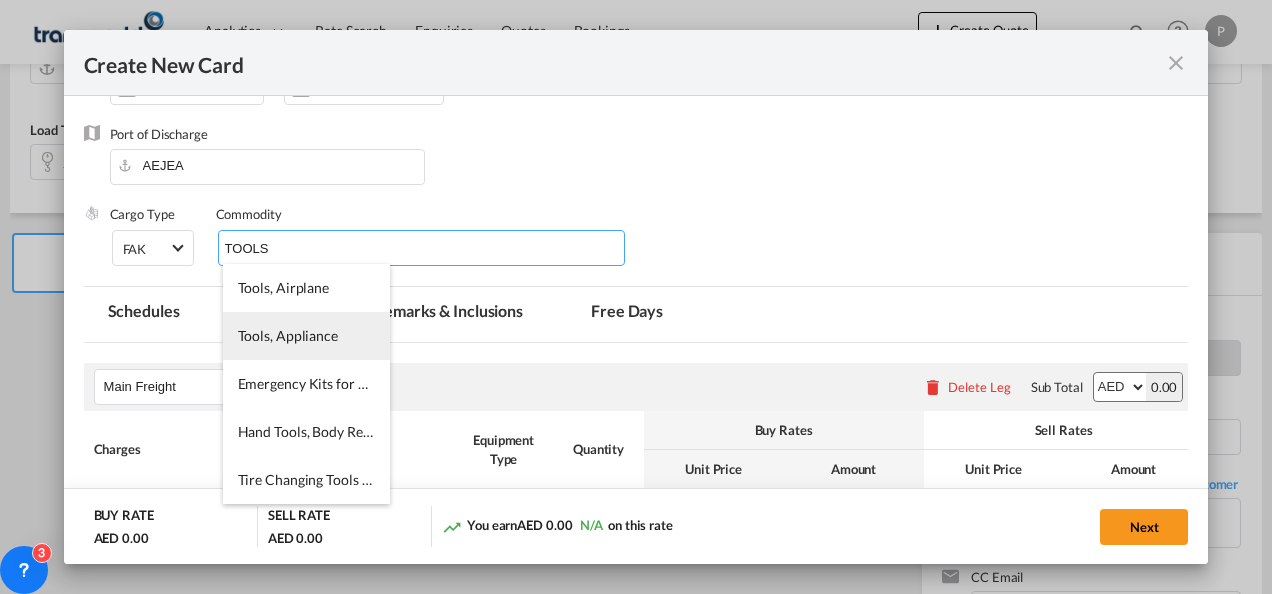 type on "TOOLS" 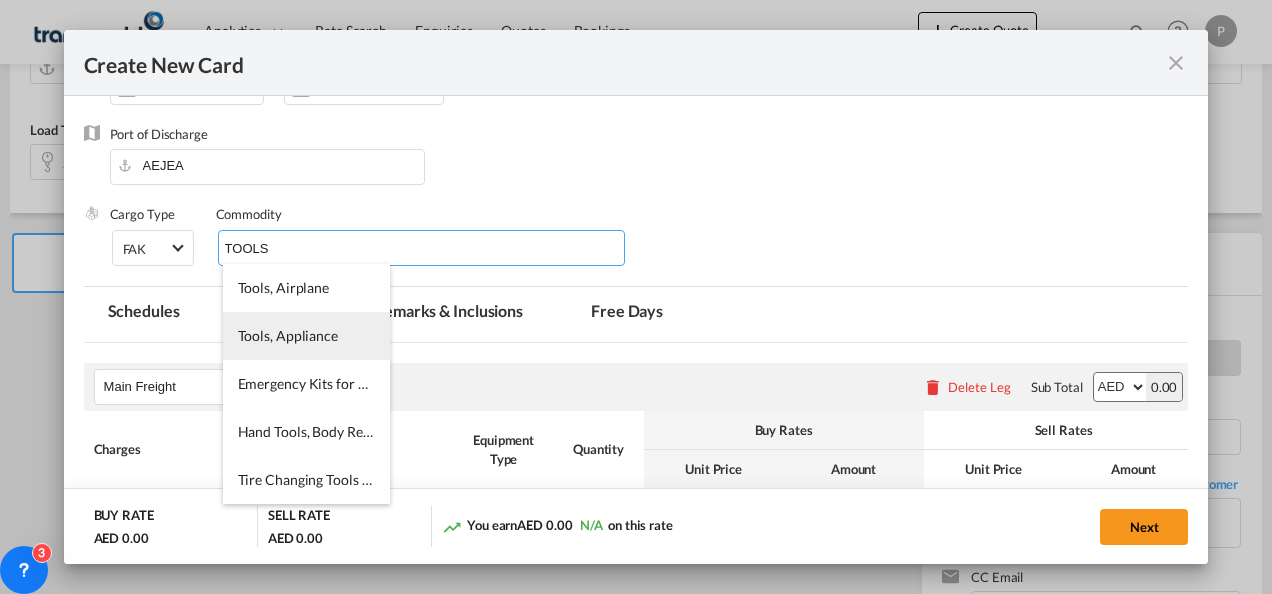 click on "Tools, Appliance" at bounding box center (288, 335) 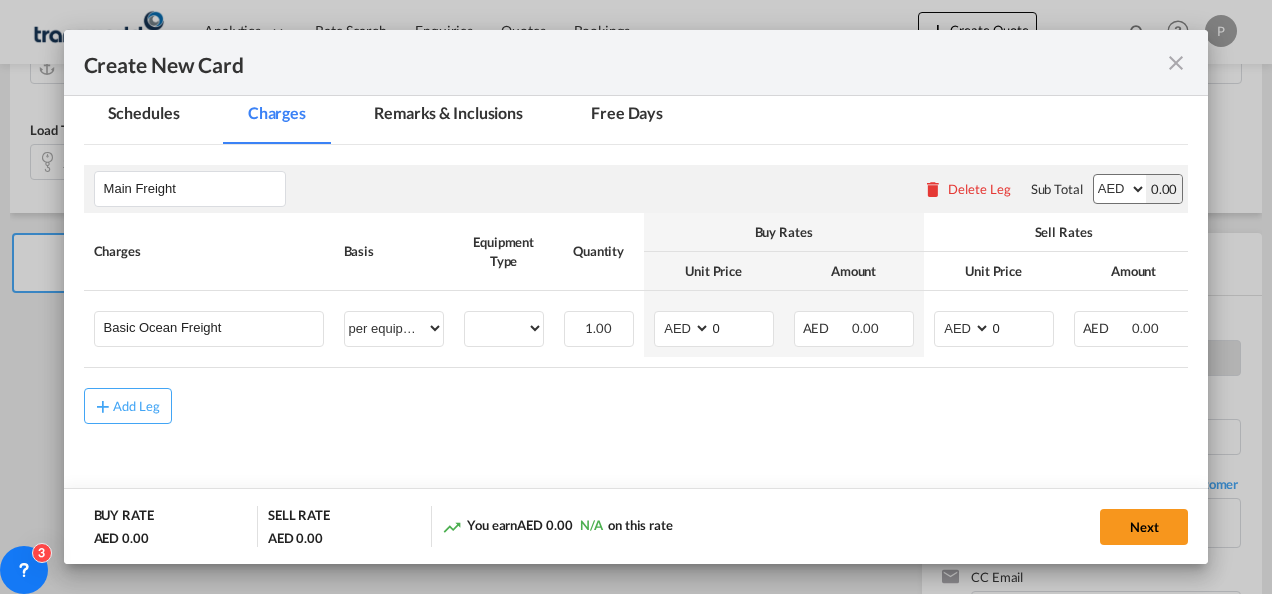 scroll, scrollTop: 430, scrollLeft: 0, axis: vertical 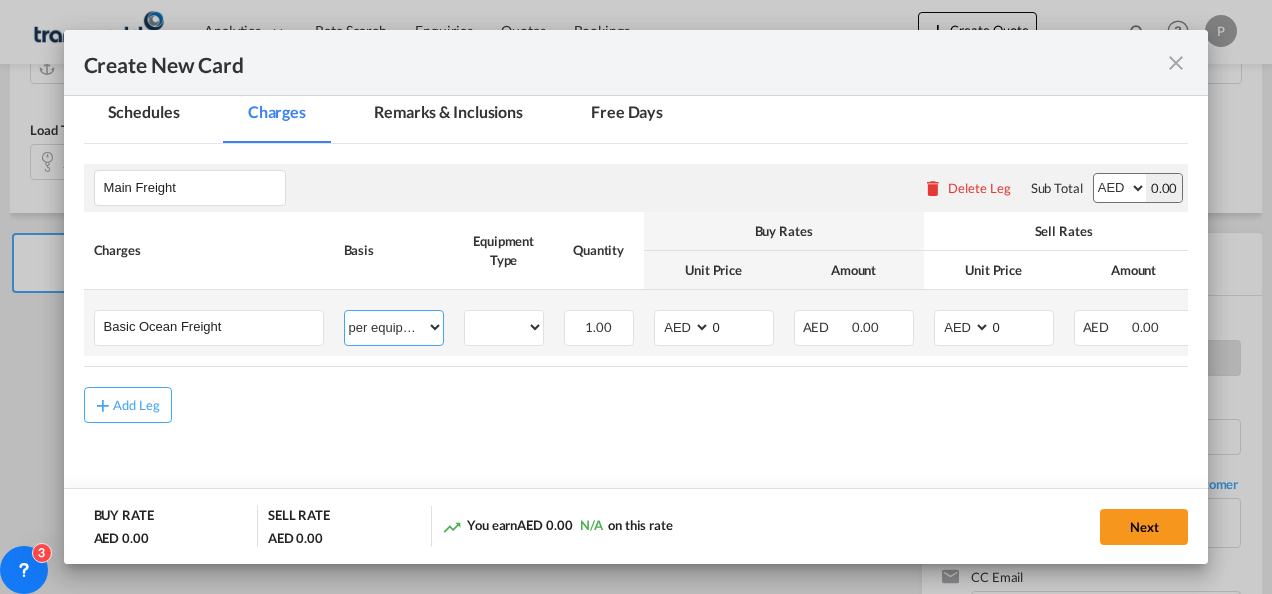 click on "per equipment
per container
per B/L
per shipping bill
per shipment
% on freight
per pallet
per carton
per vehicle
per shift
per invoice
per package
per day
per revalidation
per teu
per kg
per ton
per hour
flat
per_hbl
per belt
per_declaration
per_document
per chasis split
per clearance" at bounding box center [394, 327] 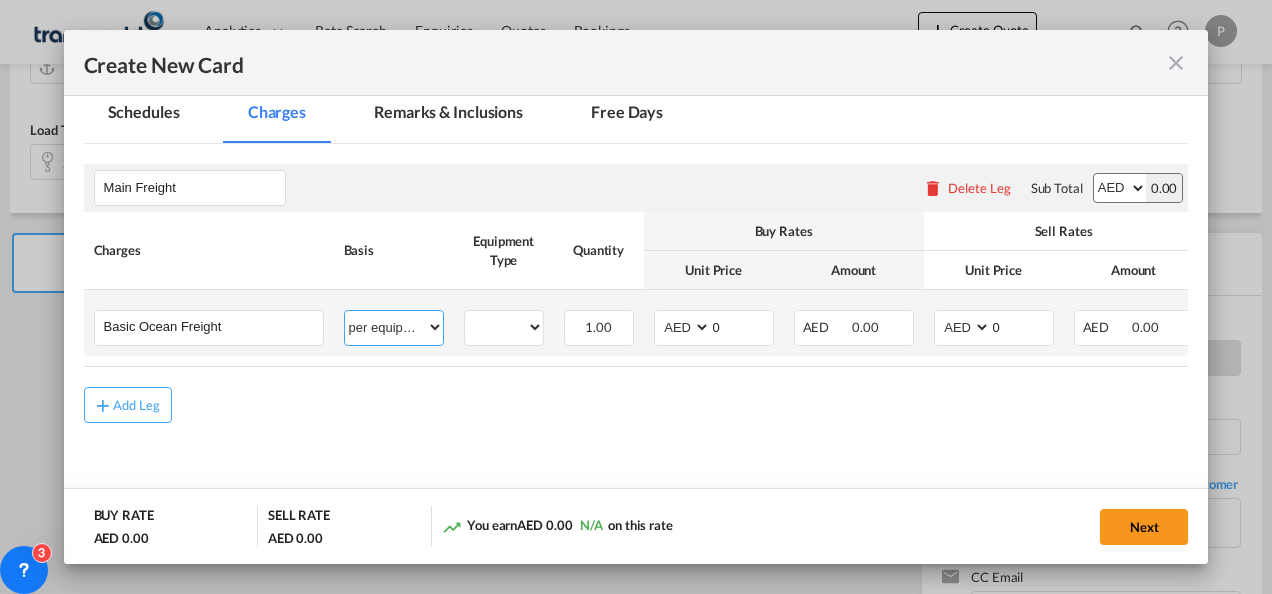 select on "per shipment" 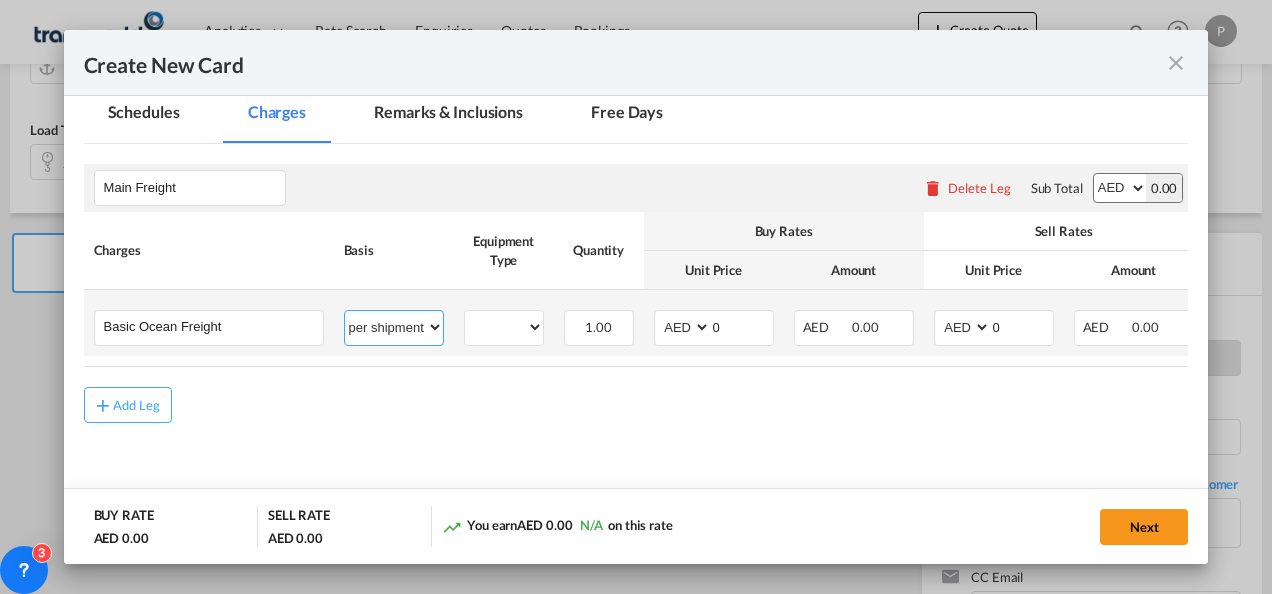 click on "per equipment
per container
per B/L
per shipping bill
per shipment
% on freight
per pallet
per carton
per vehicle
per shift
per invoice
per package
per day
per revalidation
per teu
per kg
per ton
per hour
flat
per_hbl
per belt
per_declaration
per_document
per chasis split
per clearance" at bounding box center [394, 327] 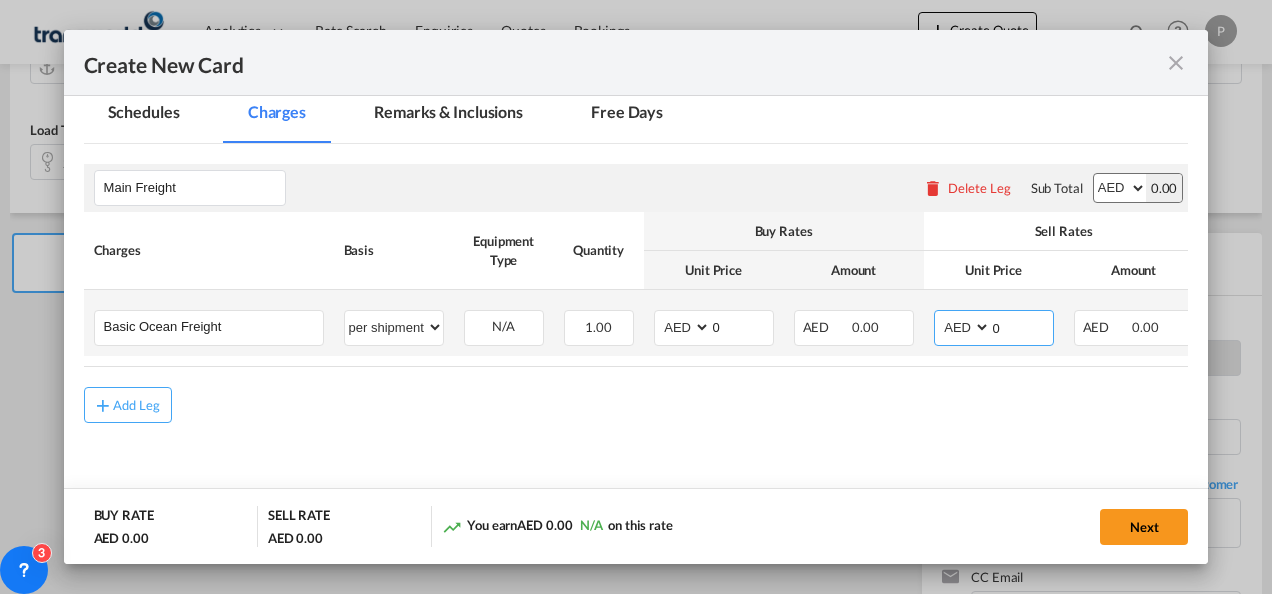 click on "0" at bounding box center (1022, 326) 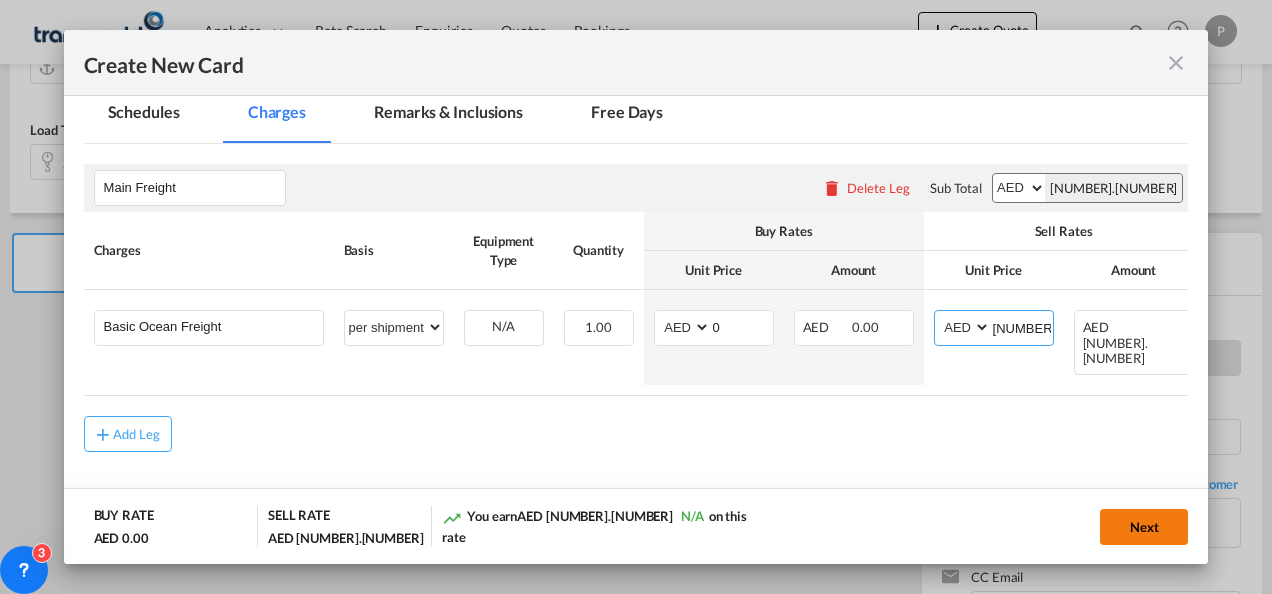 type on "[NUMBER]" 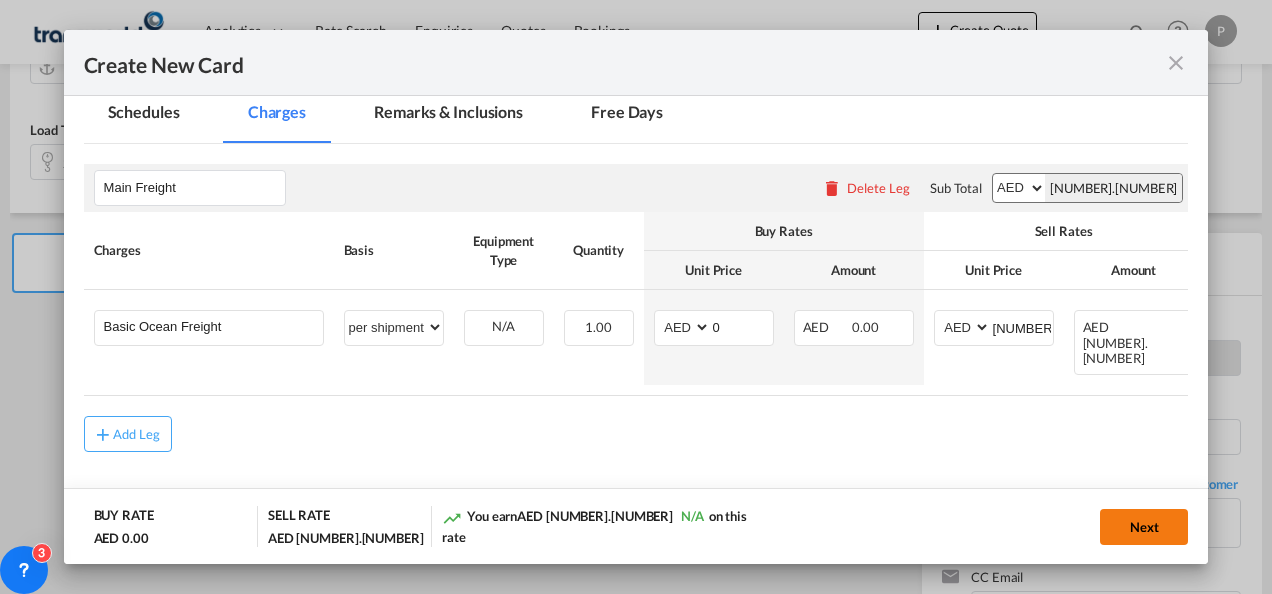 click on "Next" 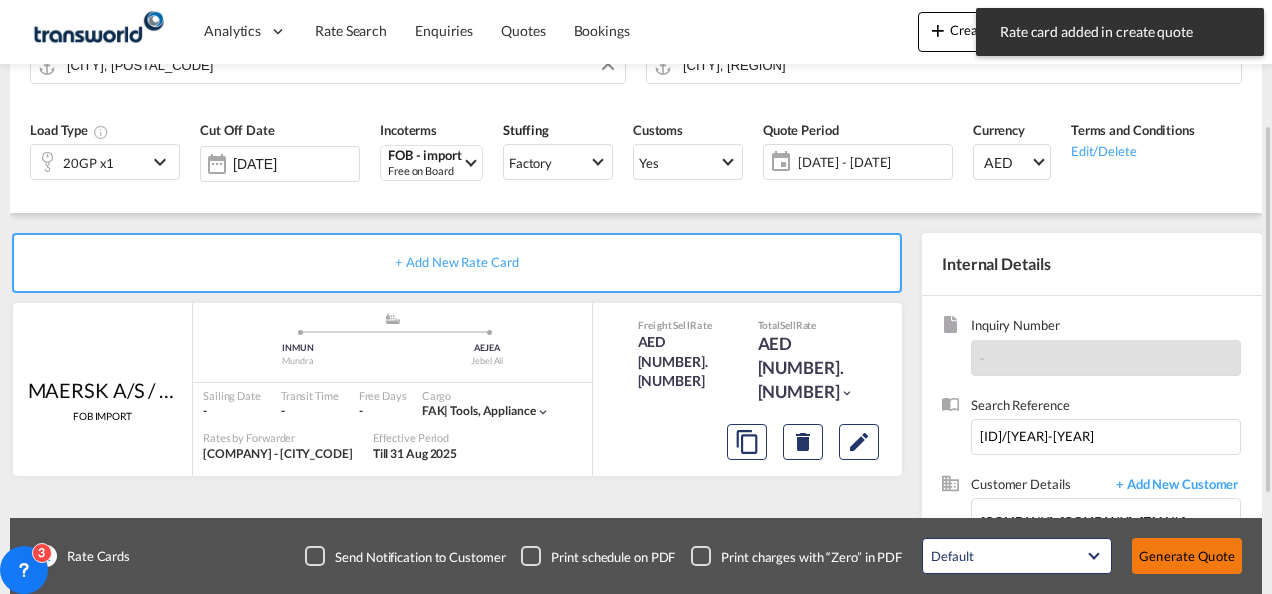 click on "Generate Quote" at bounding box center (1187, 556) 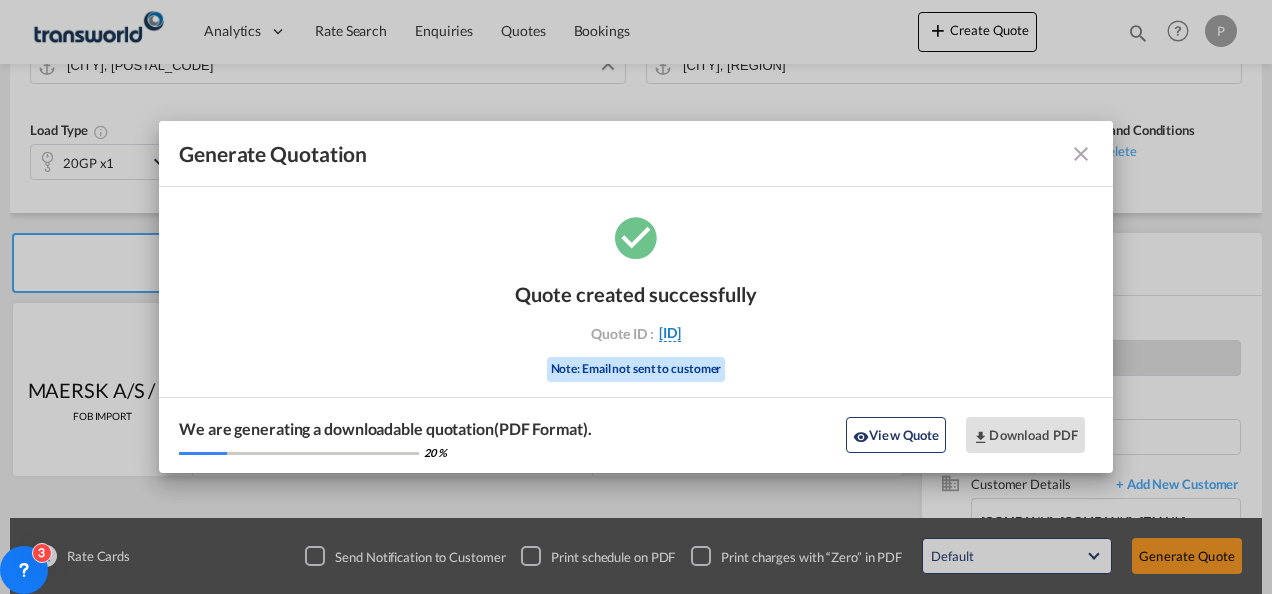 click on "[ID]" at bounding box center [670, 333] 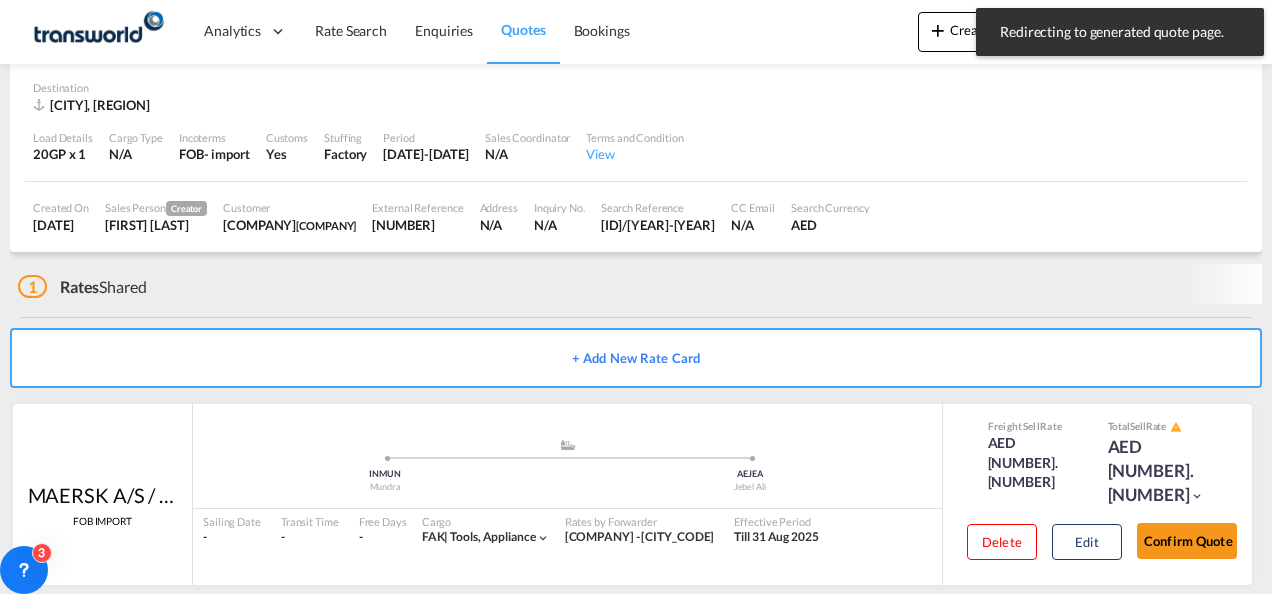 scroll, scrollTop: 124, scrollLeft: 0, axis: vertical 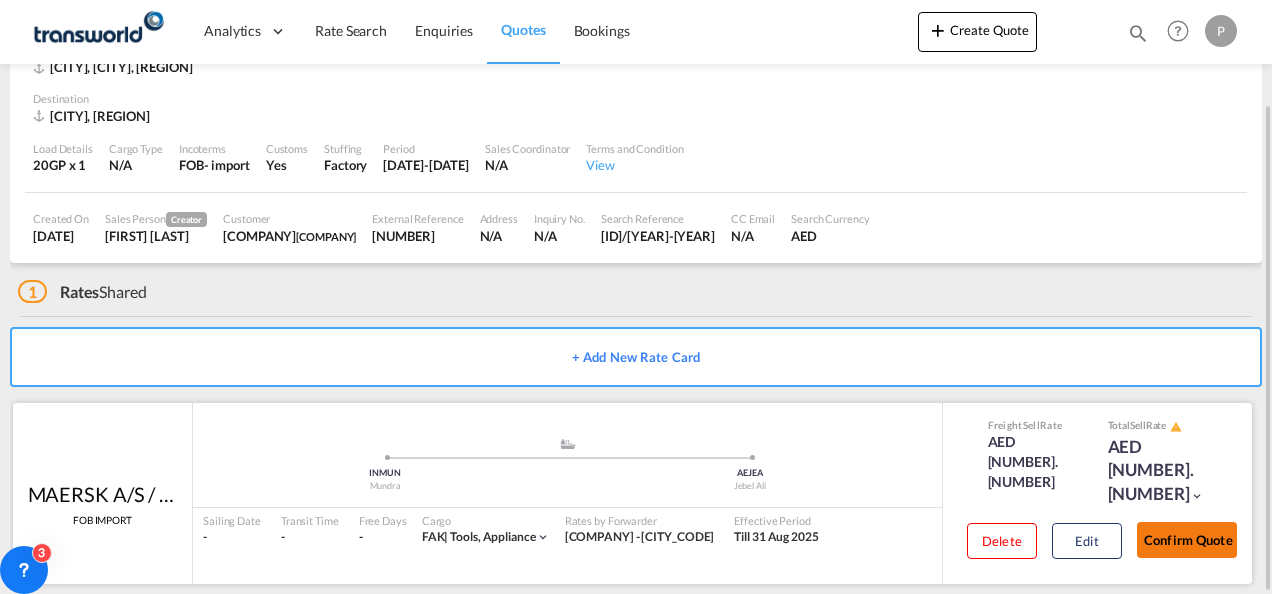 click on "Confirm Quote" at bounding box center [1187, 540] 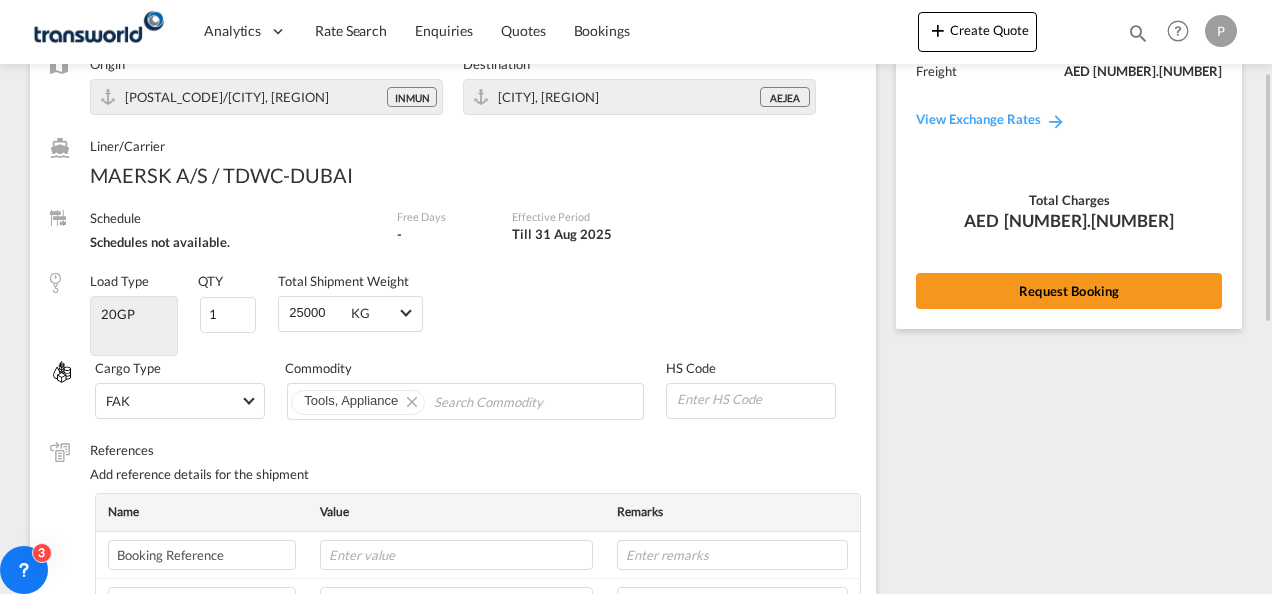 scroll, scrollTop: 180, scrollLeft: 0, axis: vertical 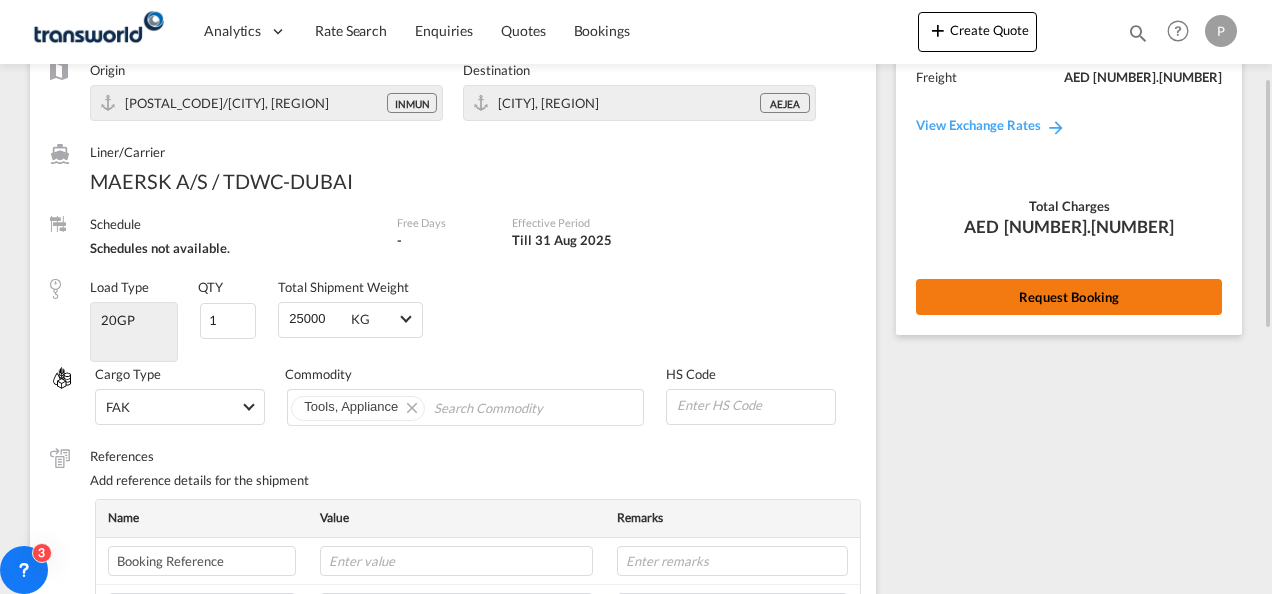 click on "Request Booking" at bounding box center (1069, 297) 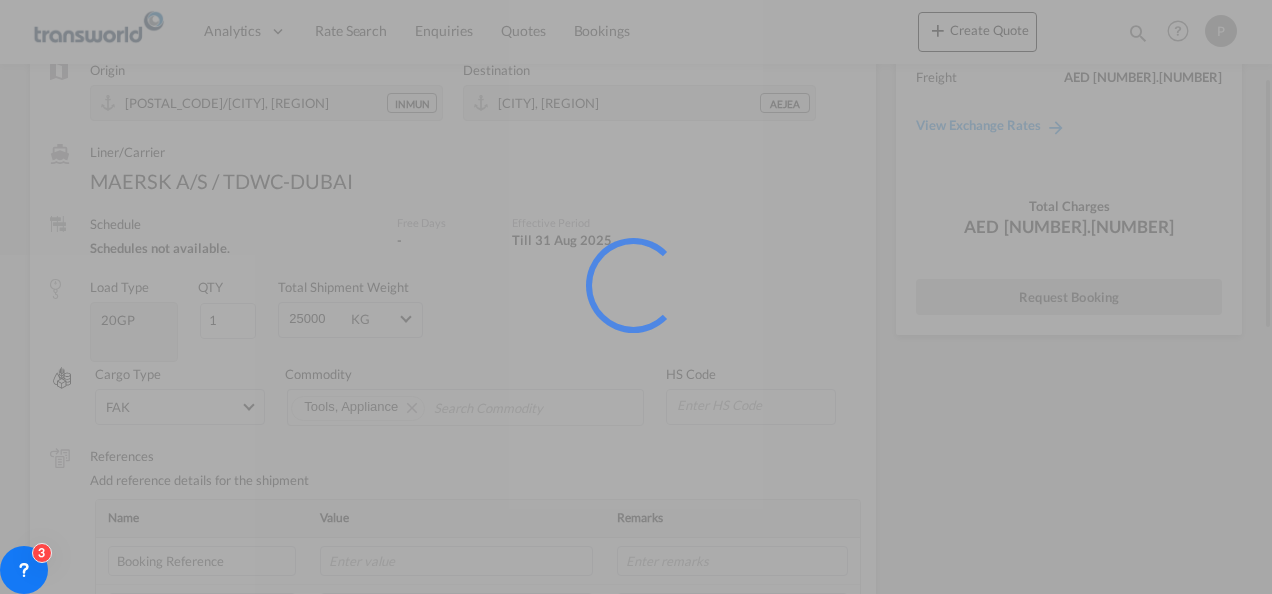scroll, scrollTop: 37, scrollLeft: 0, axis: vertical 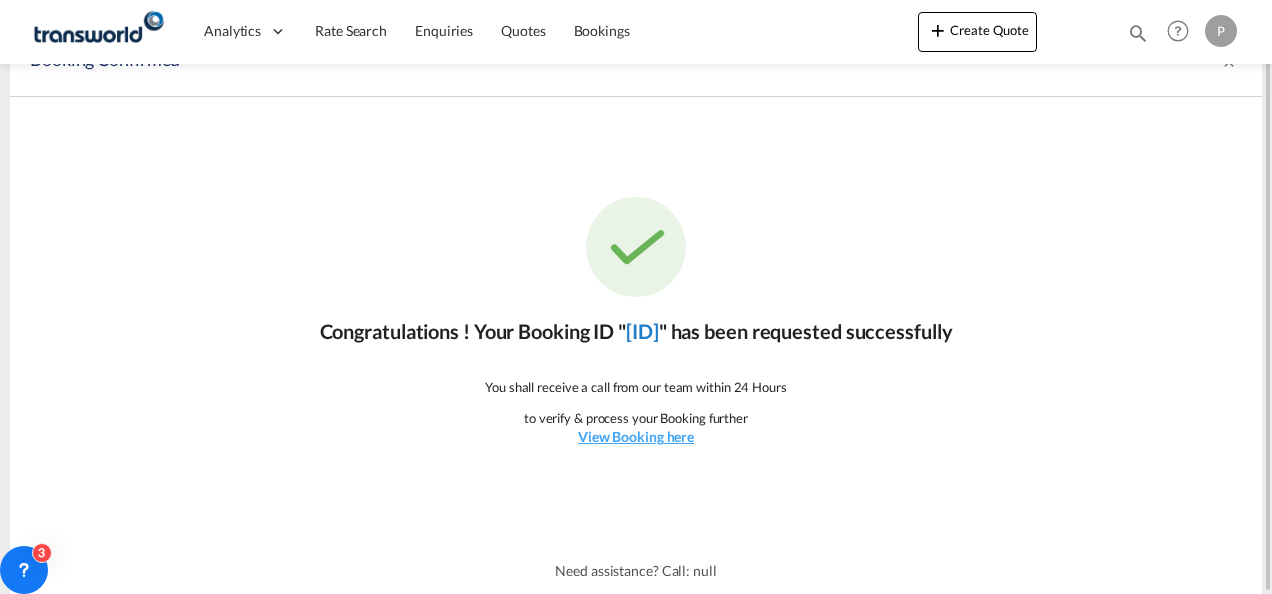 click on "[ID]" 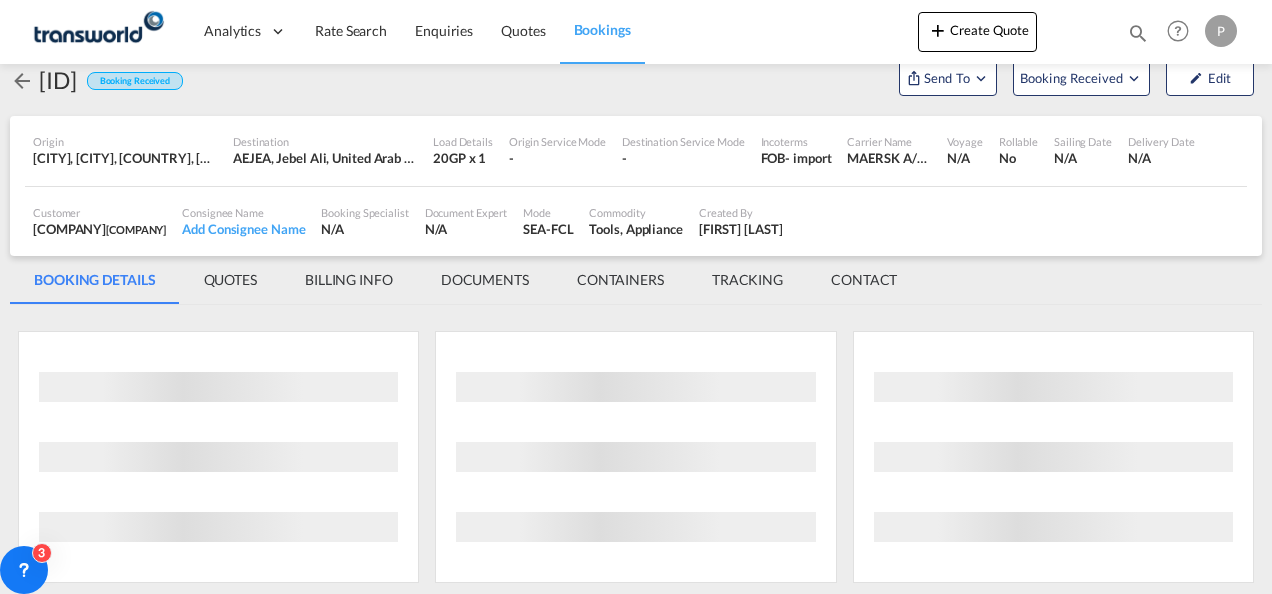 scroll, scrollTop: 1176, scrollLeft: 0, axis: vertical 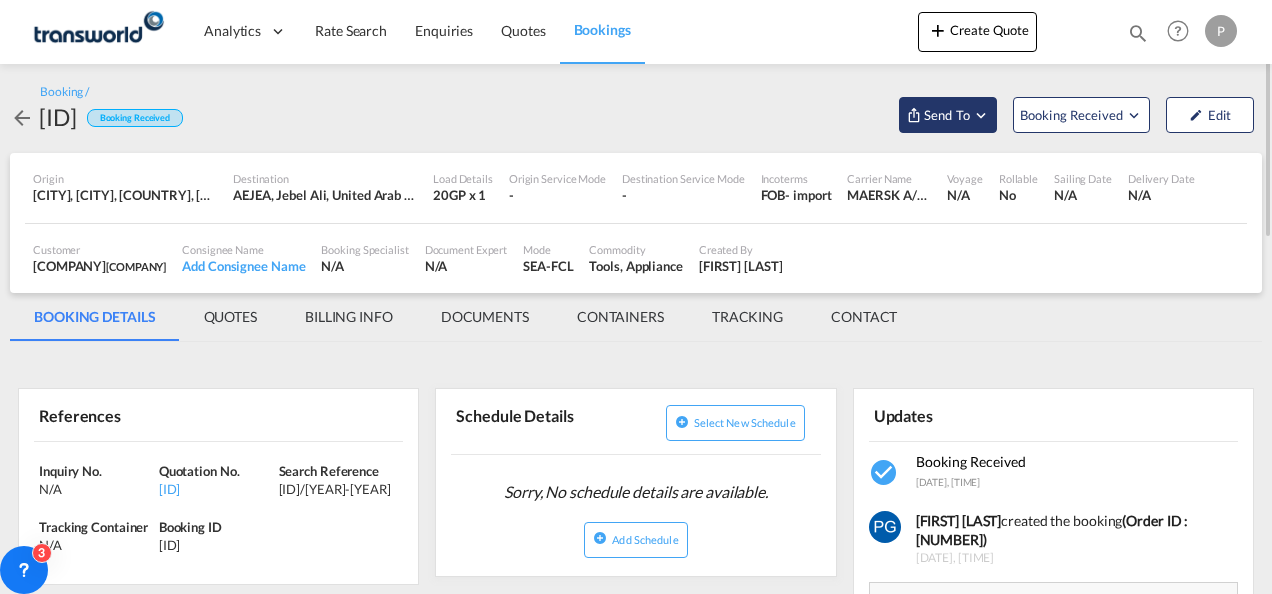 click on "Send To" at bounding box center (947, 115) 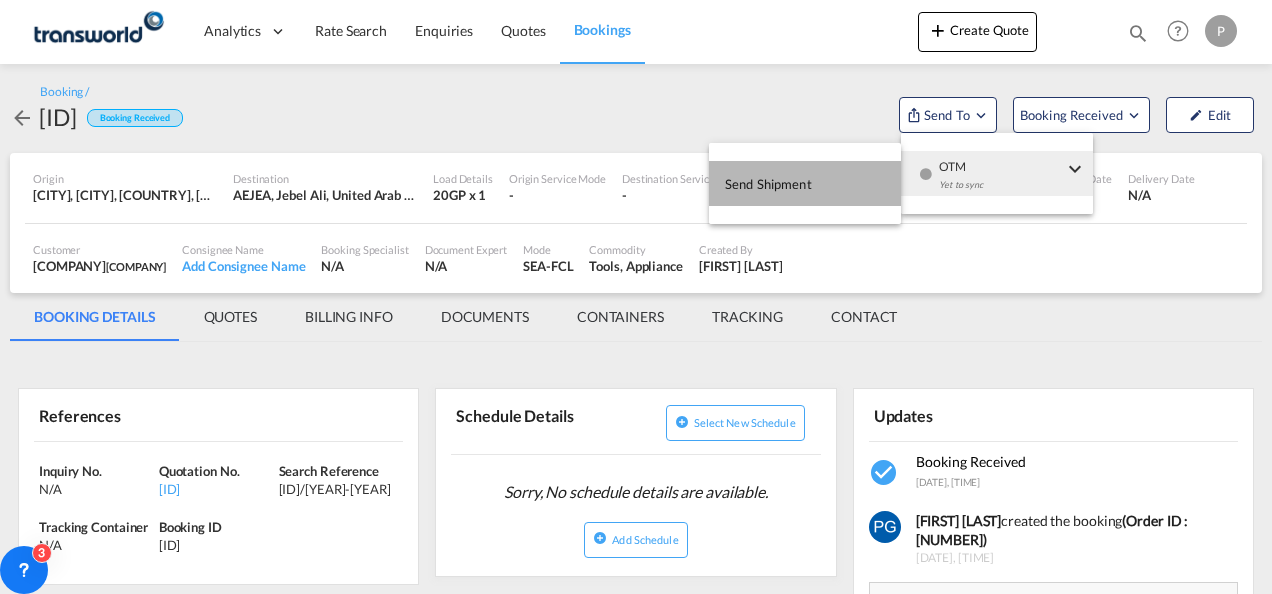 click on "Send Shipment" at bounding box center [805, 183] 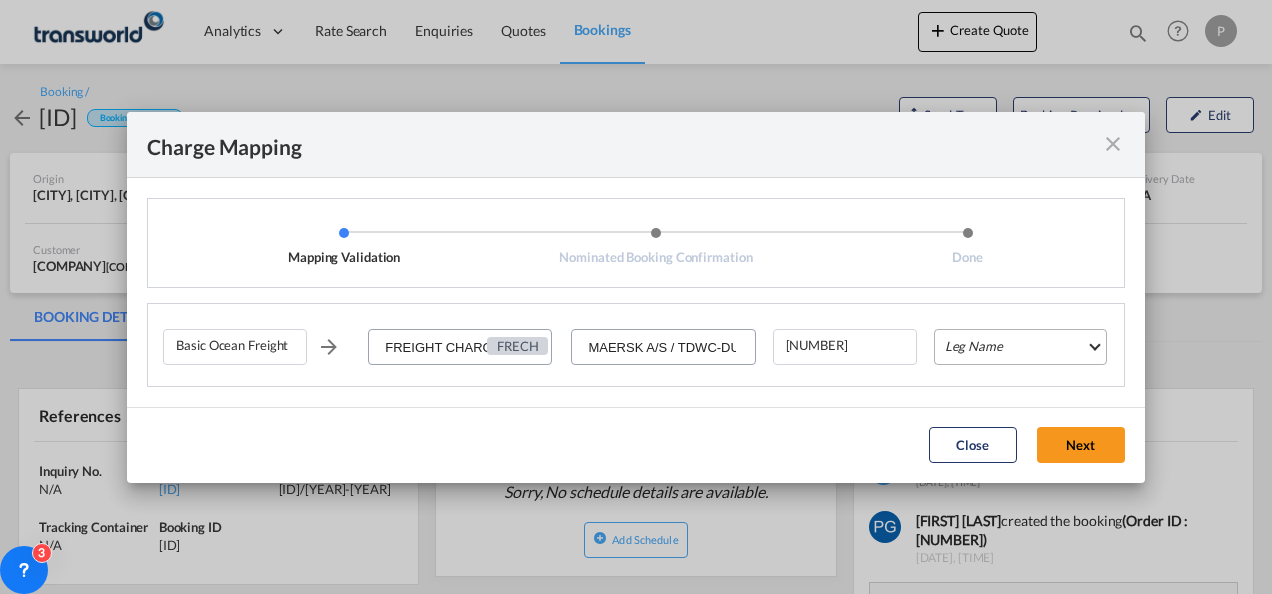 click on "Leg Name HANDLING ORIGIN VESSEL HANDLING DESTINATION OTHERS TL PICK UP CUSTOMS ORIGIN CUSTOMS DESTINATION TL DELIVERY" at bounding box center (1020, 347) 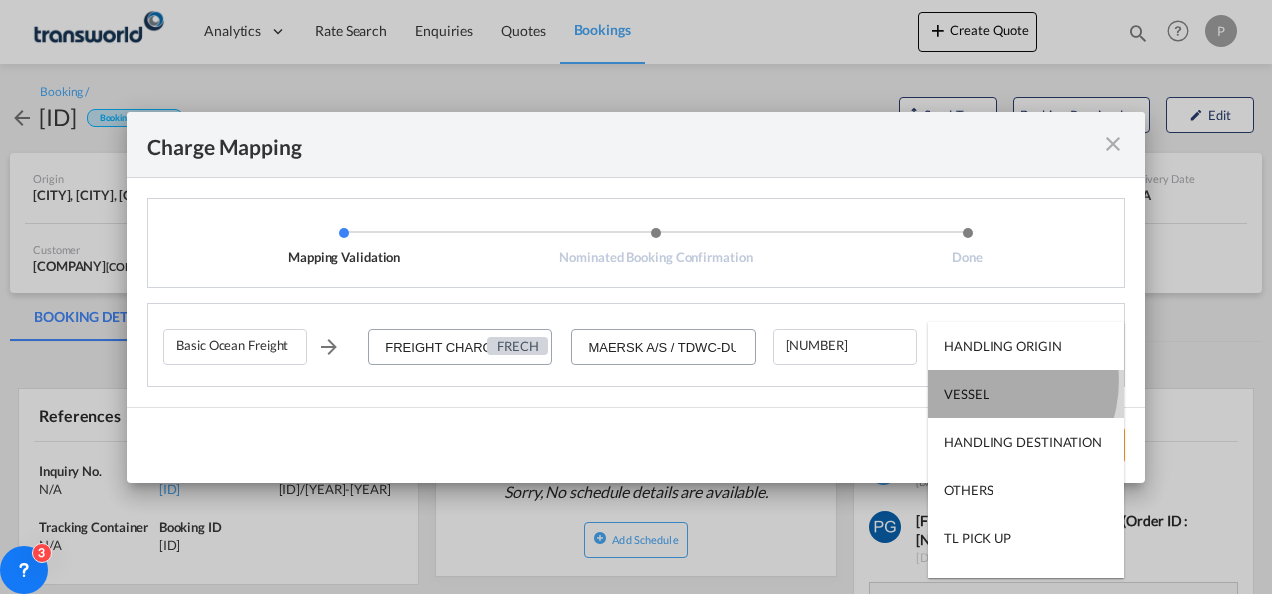 click on "VESSEL" at bounding box center [1026, 394] 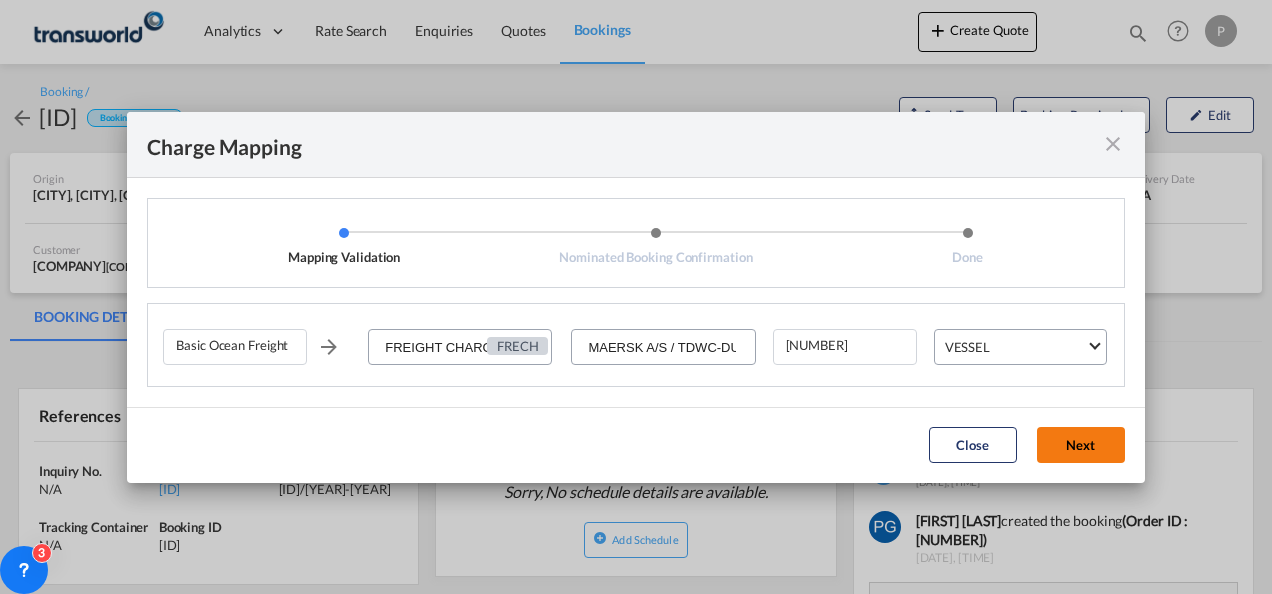 click on "Next" 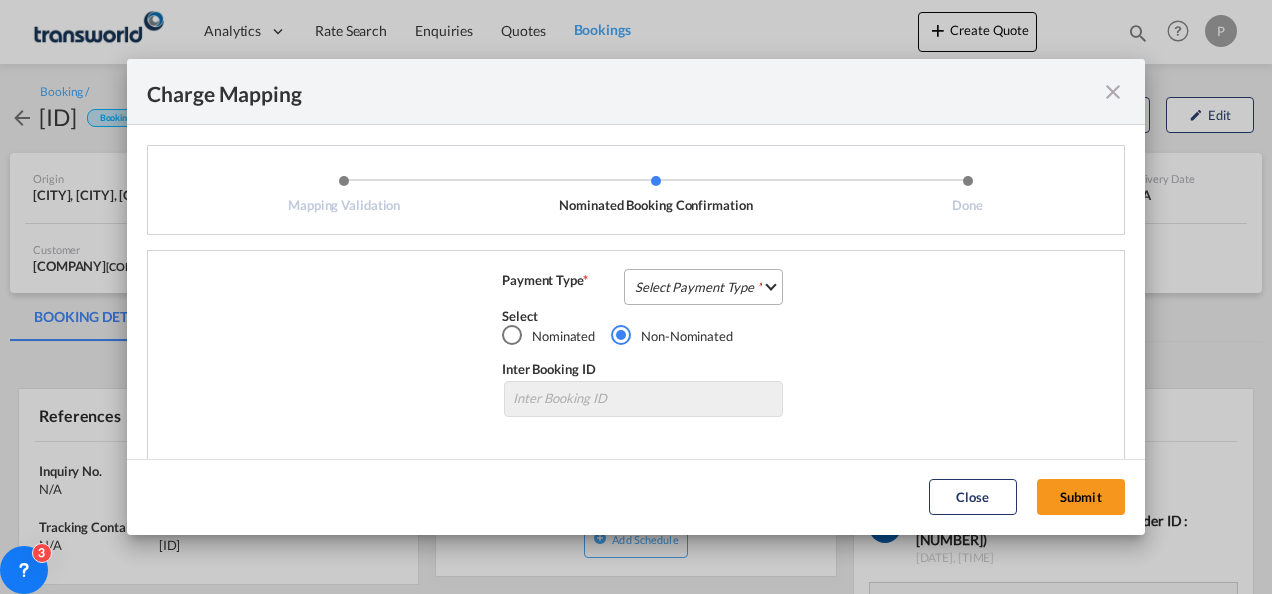 click on "Select Payment Type
COLLECT
PREPAID" at bounding box center [703, 287] 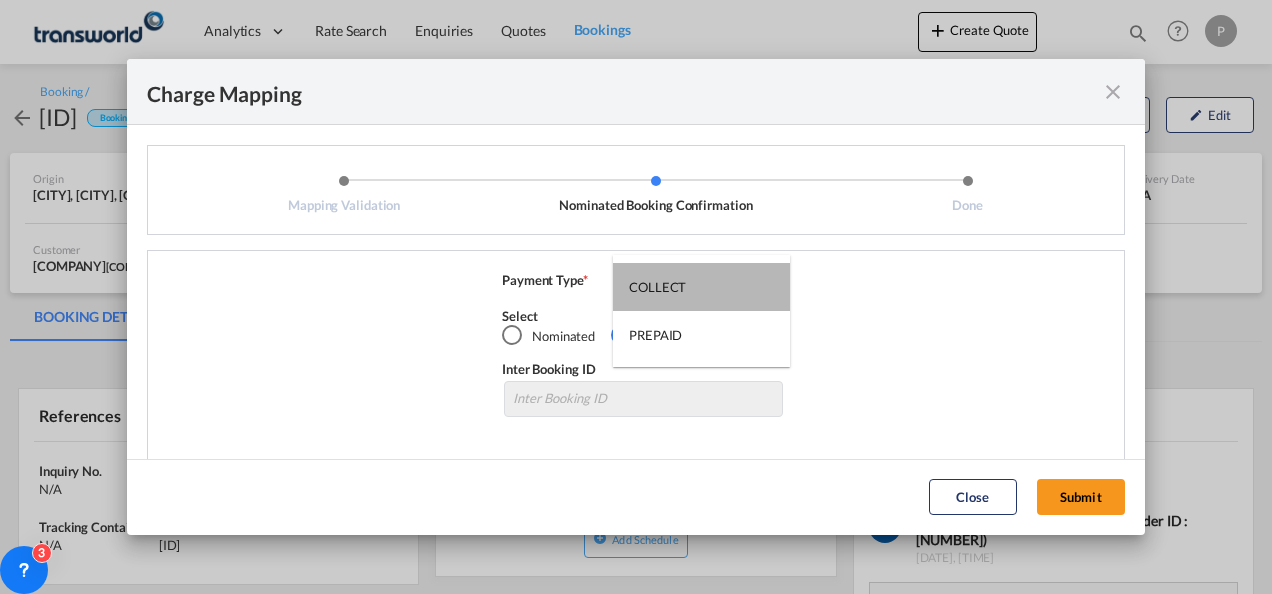 click on "COLLECT" at bounding box center (701, 287) 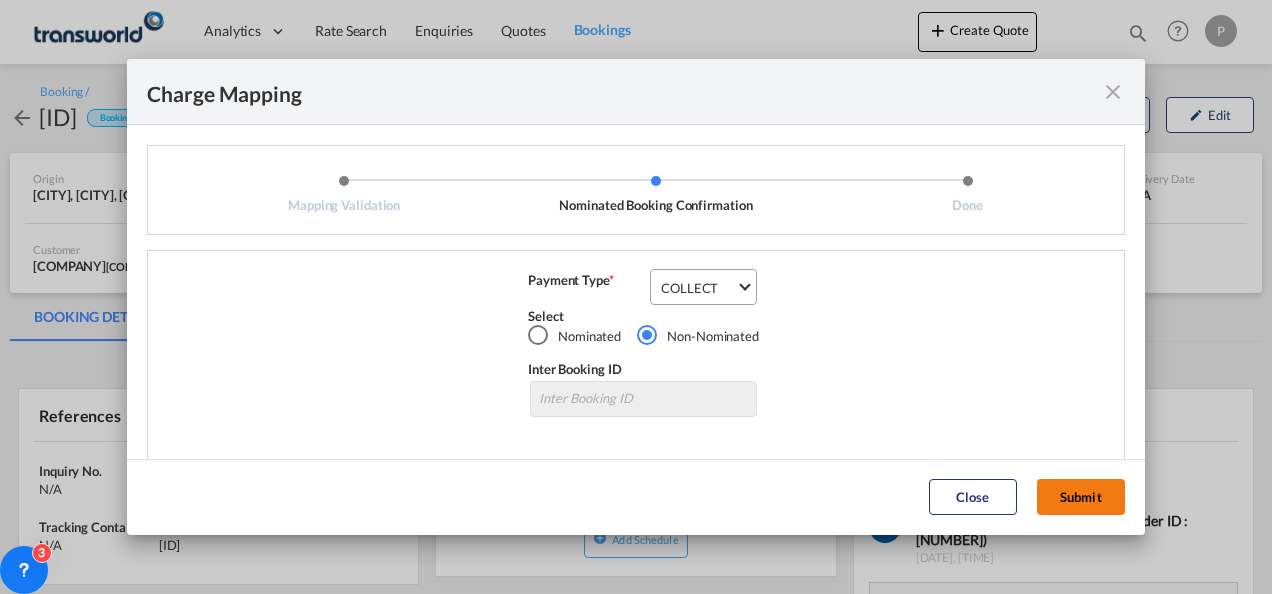 click on "Submit" 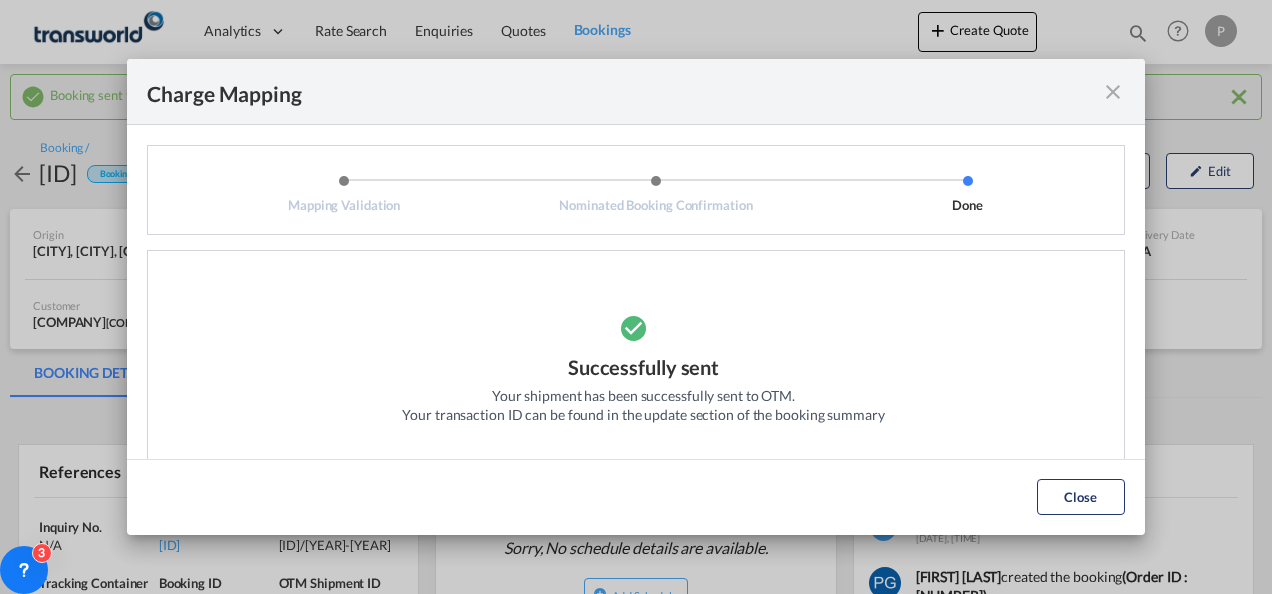 click at bounding box center [1113, 92] 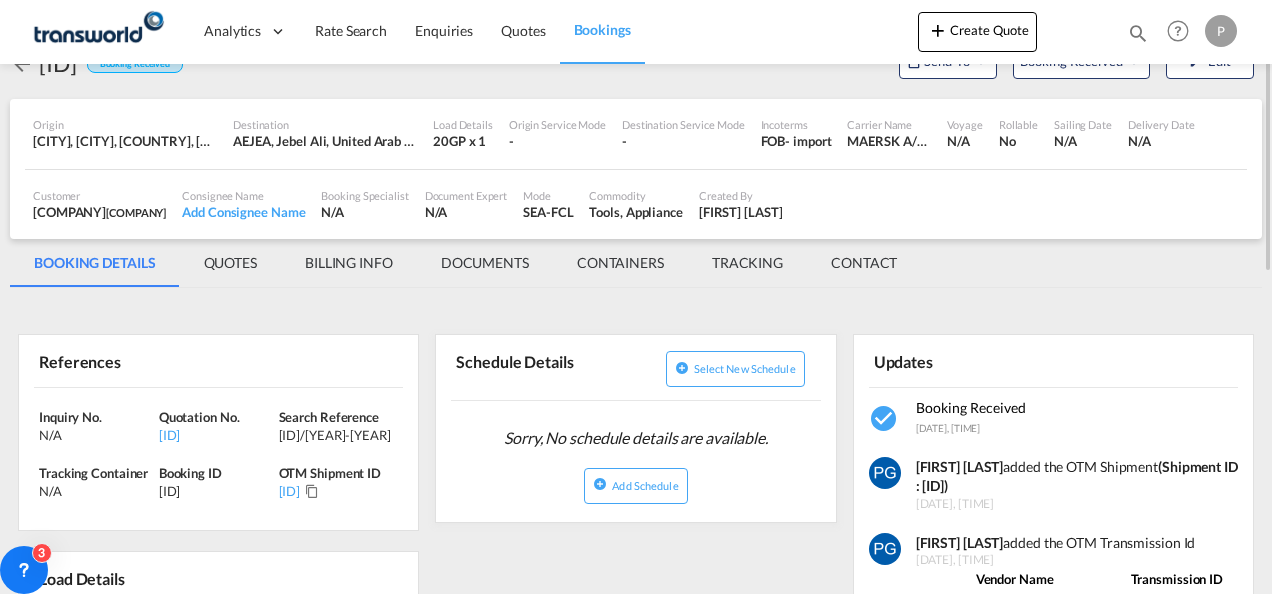 scroll, scrollTop: 114, scrollLeft: 0, axis: vertical 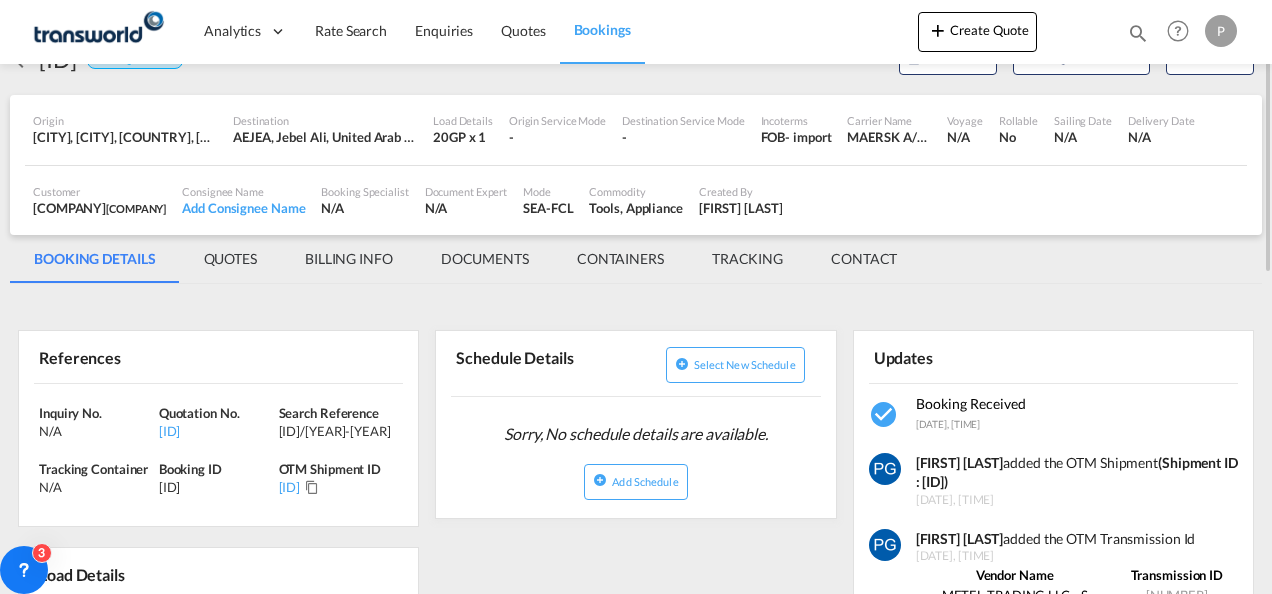 click on "References" at bounding box center [124, 356] 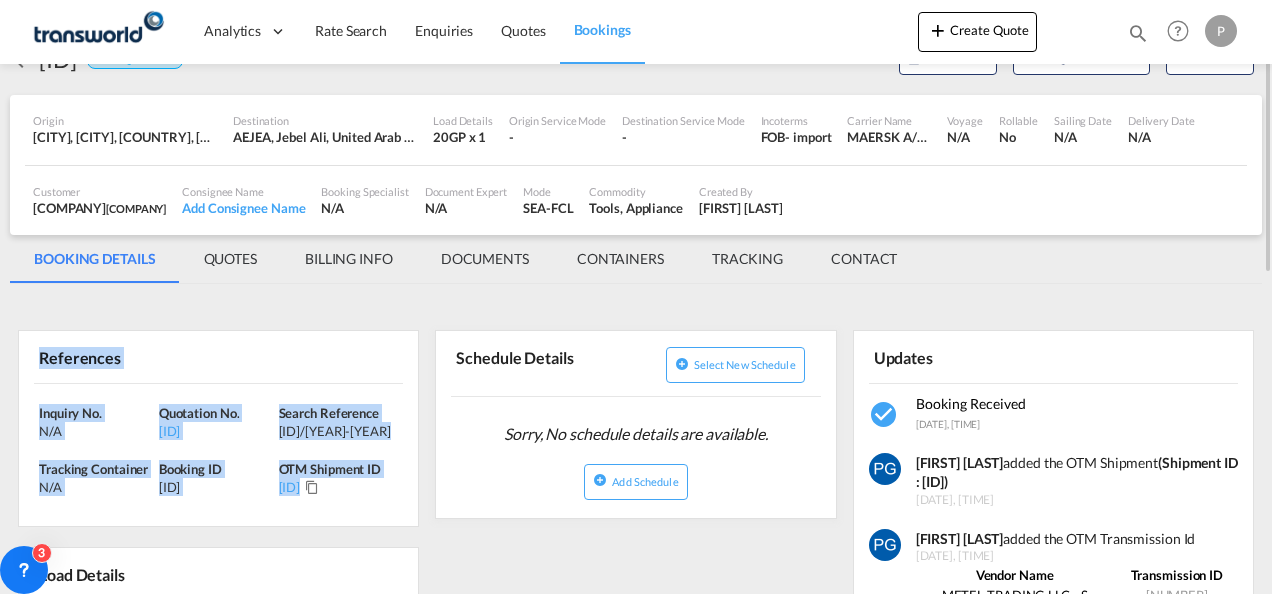 drag, startPoint x: 375, startPoint y: 484, endPoint x: 27, endPoint y: 346, distance: 374.36346 